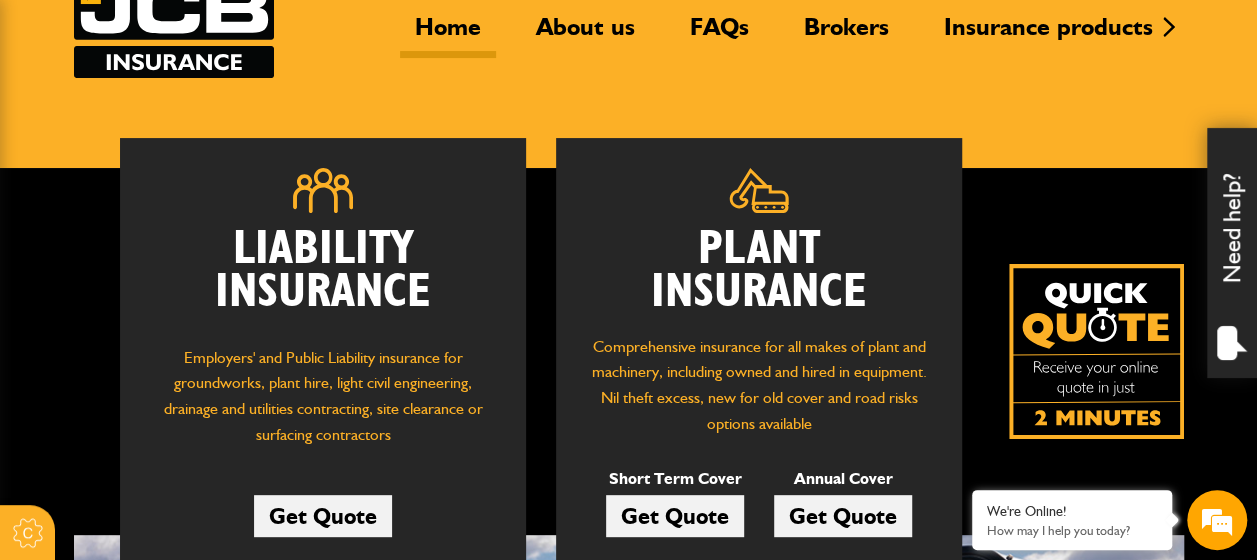 scroll, scrollTop: 300, scrollLeft: 0, axis: vertical 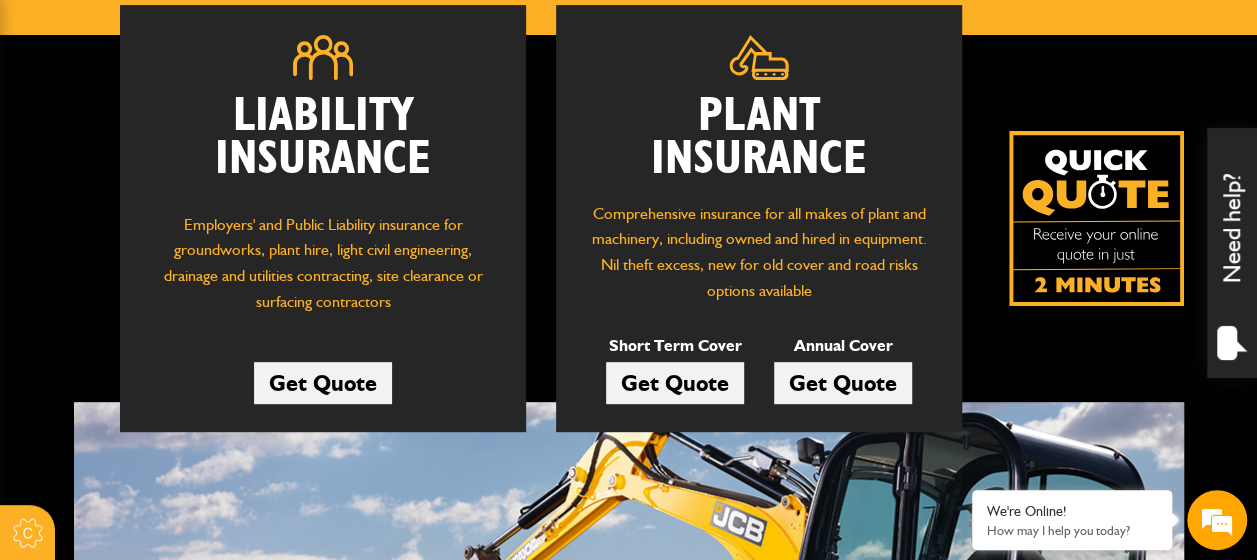 click on "Get Quote" at bounding box center [675, 383] 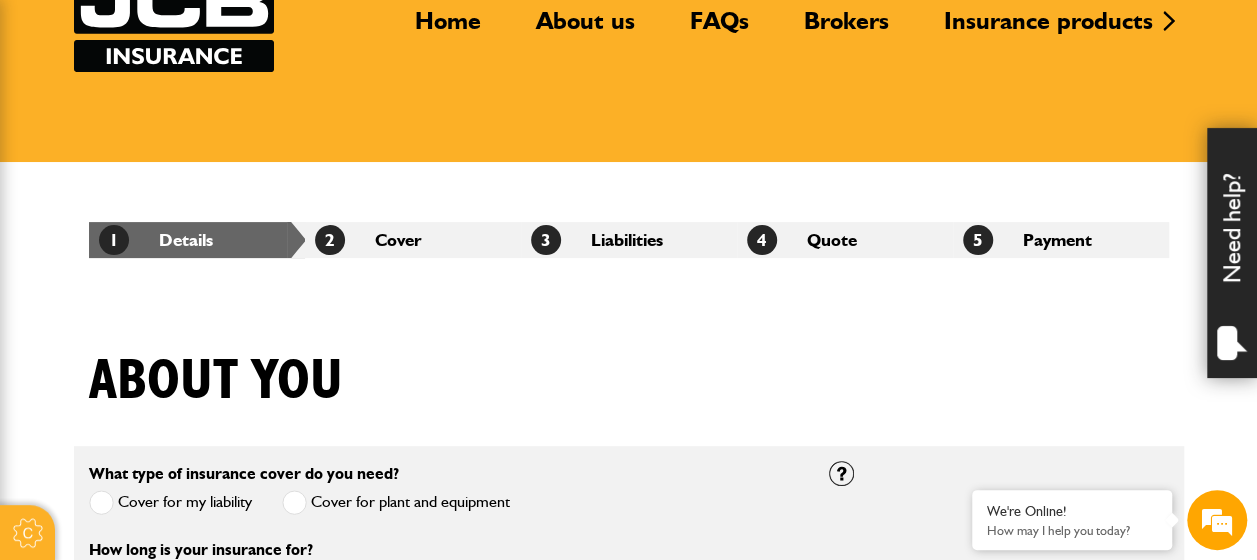 scroll, scrollTop: 500, scrollLeft: 0, axis: vertical 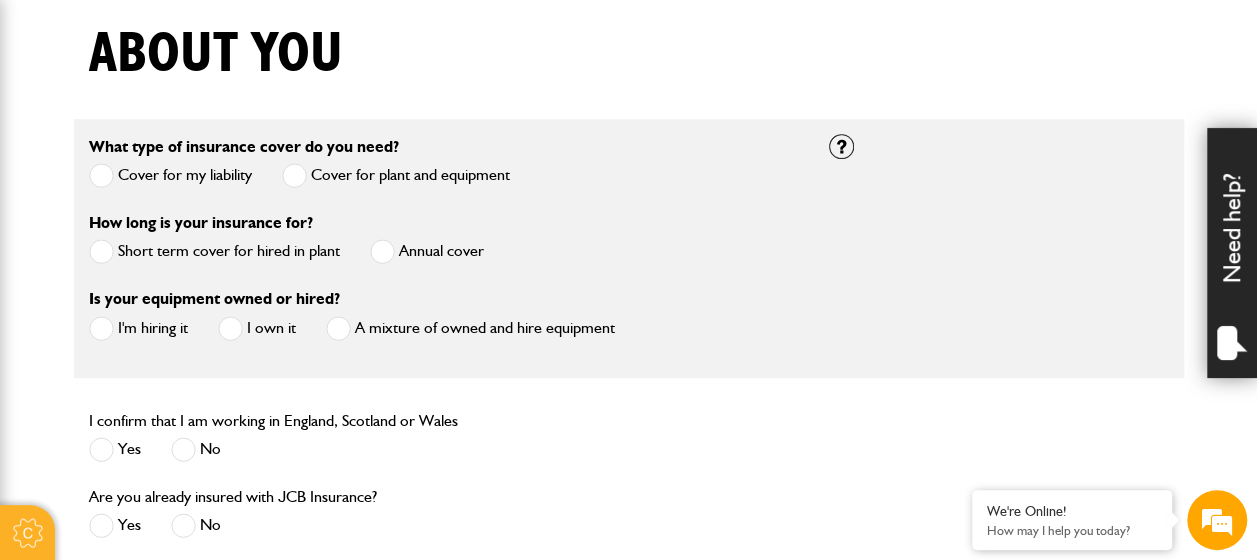 click at bounding box center (101, 251) 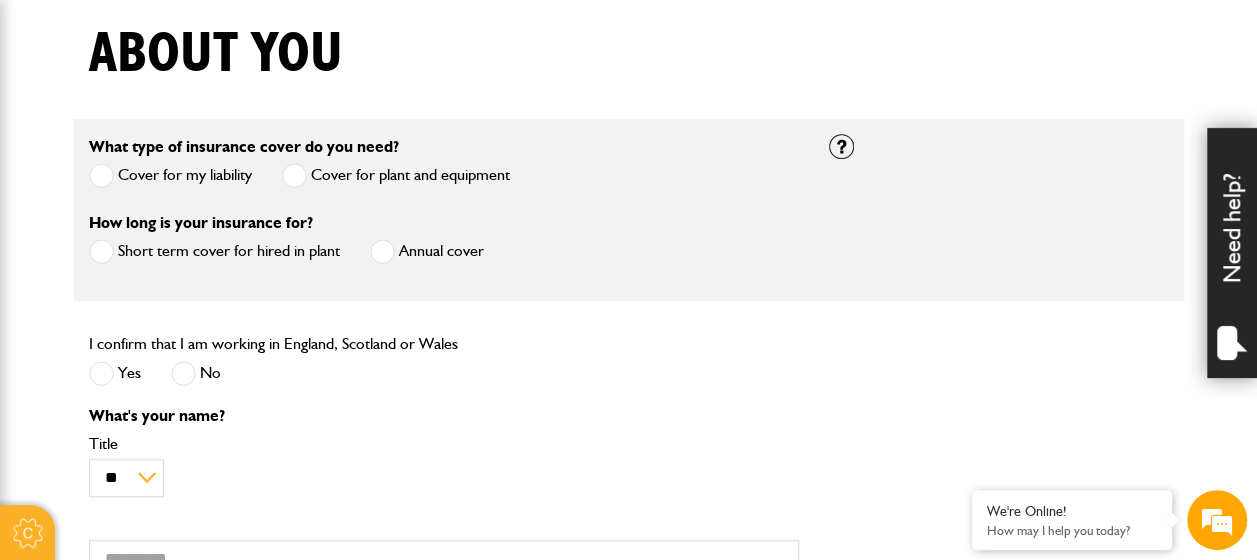 click at bounding box center (101, 373) 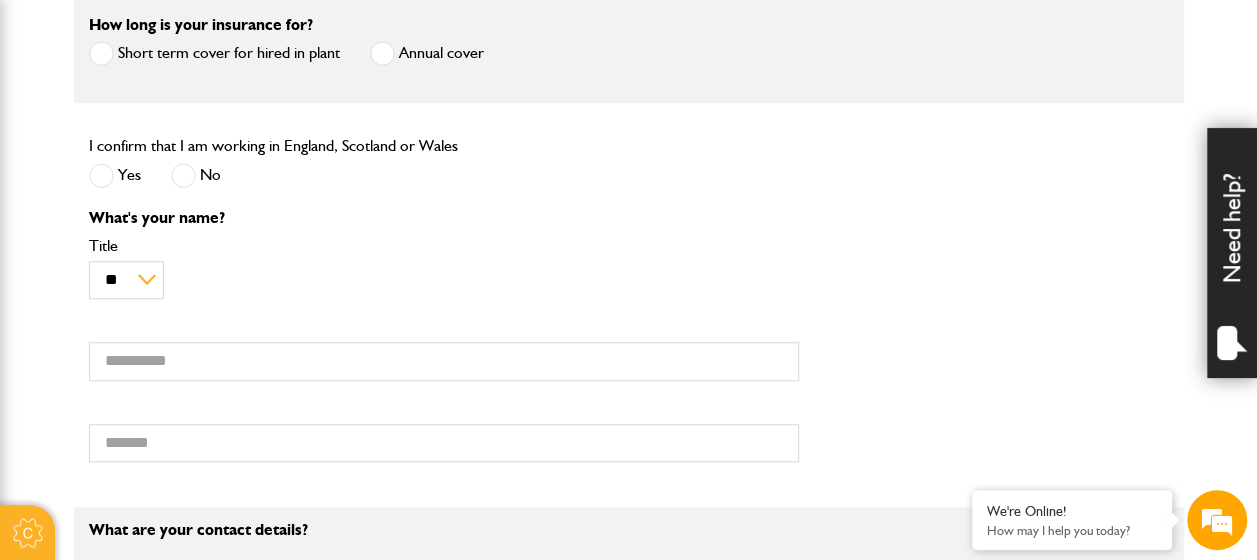 scroll, scrollTop: 700, scrollLeft: 0, axis: vertical 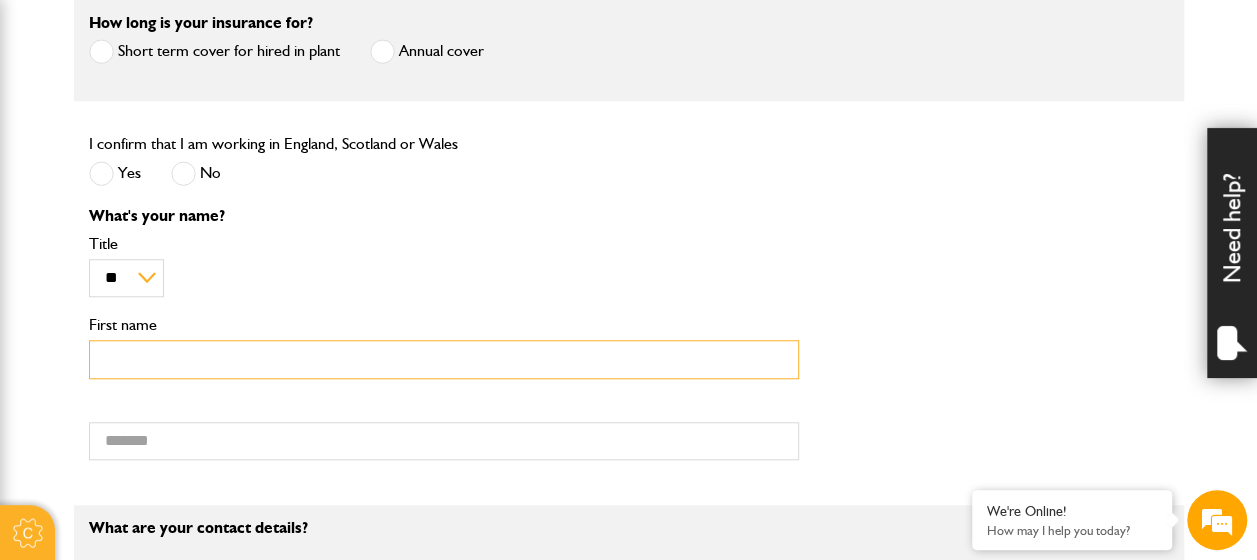 click on "First name" at bounding box center [444, 359] 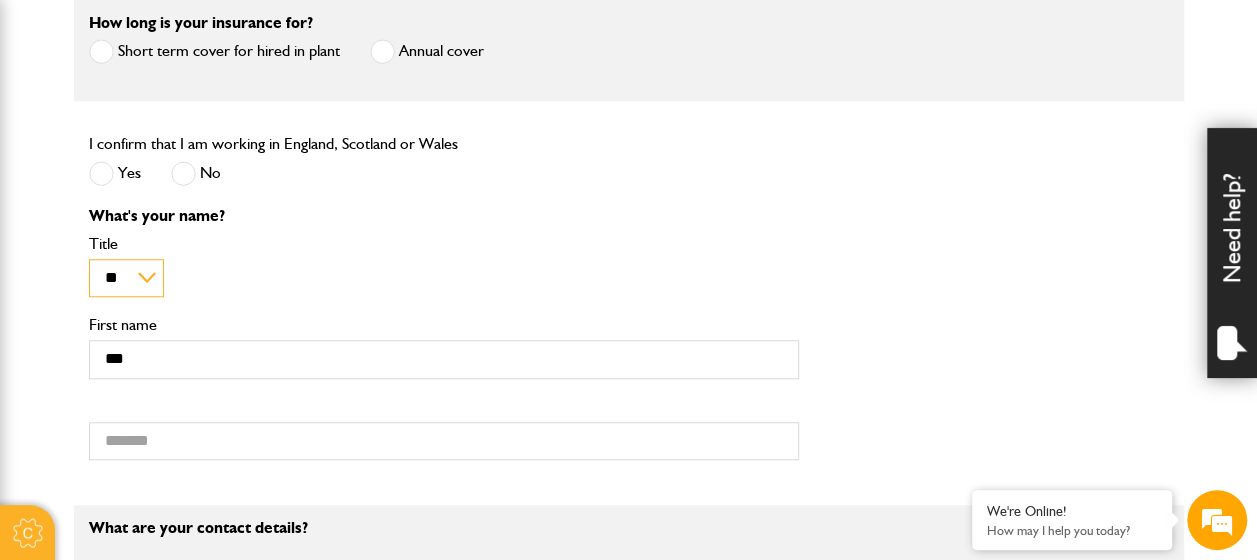 type on "*****" 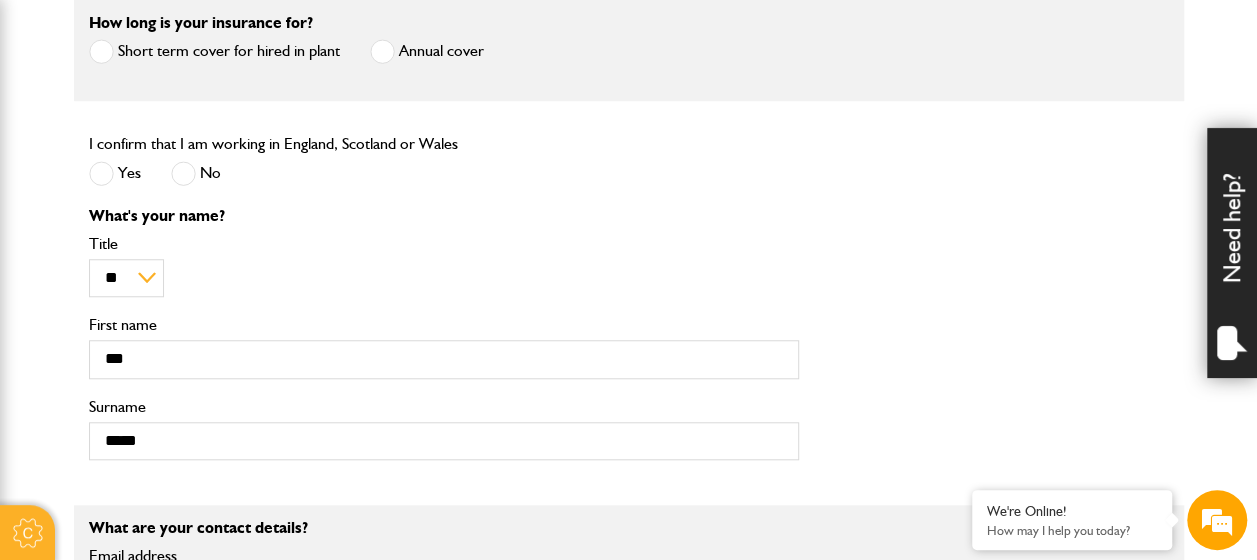type on "**********" 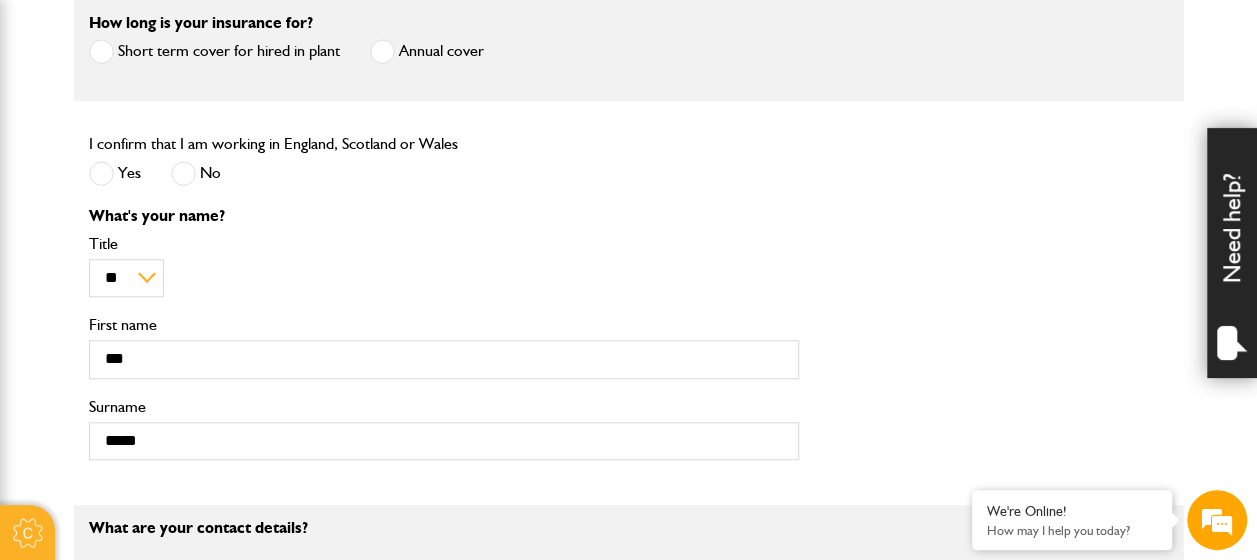 type on "********" 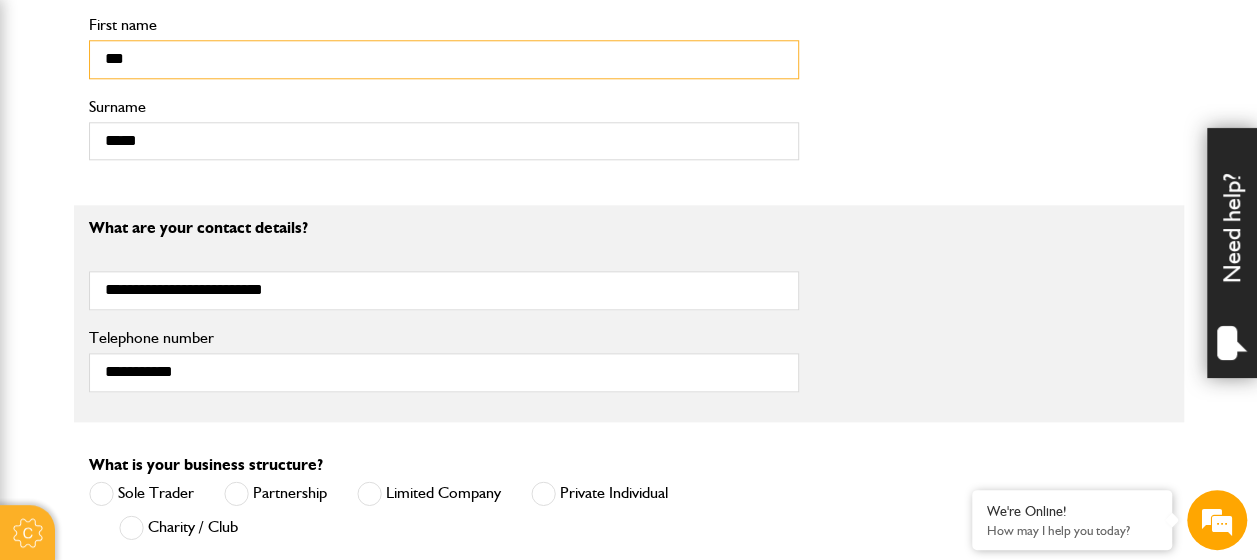 scroll, scrollTop: 1200, scrollLeft: 0, axis: vertical 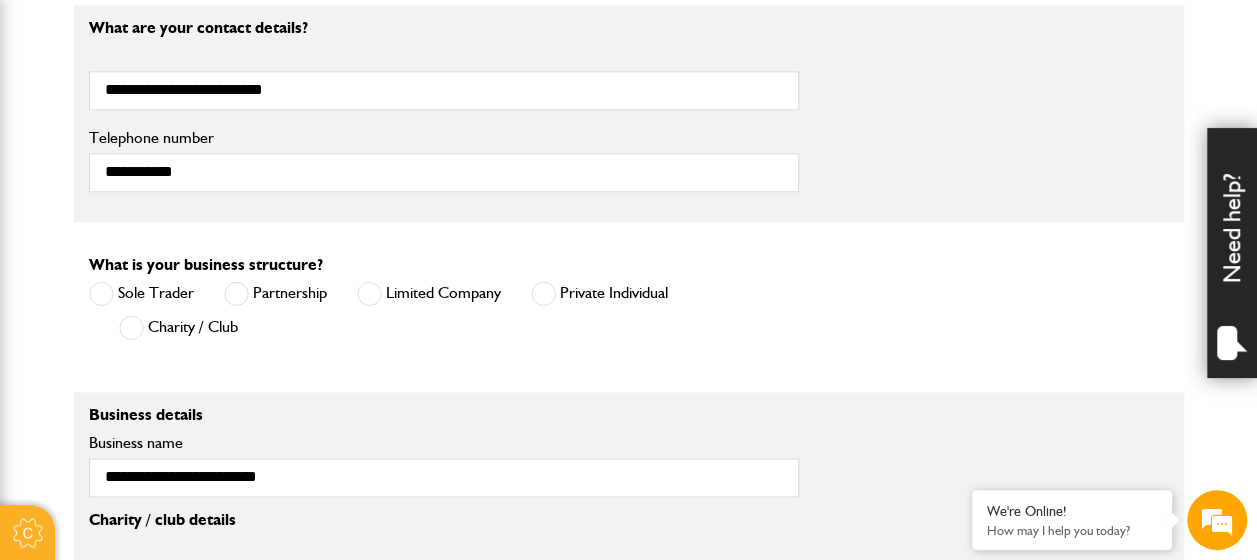 click at bounding box center (369, 293) 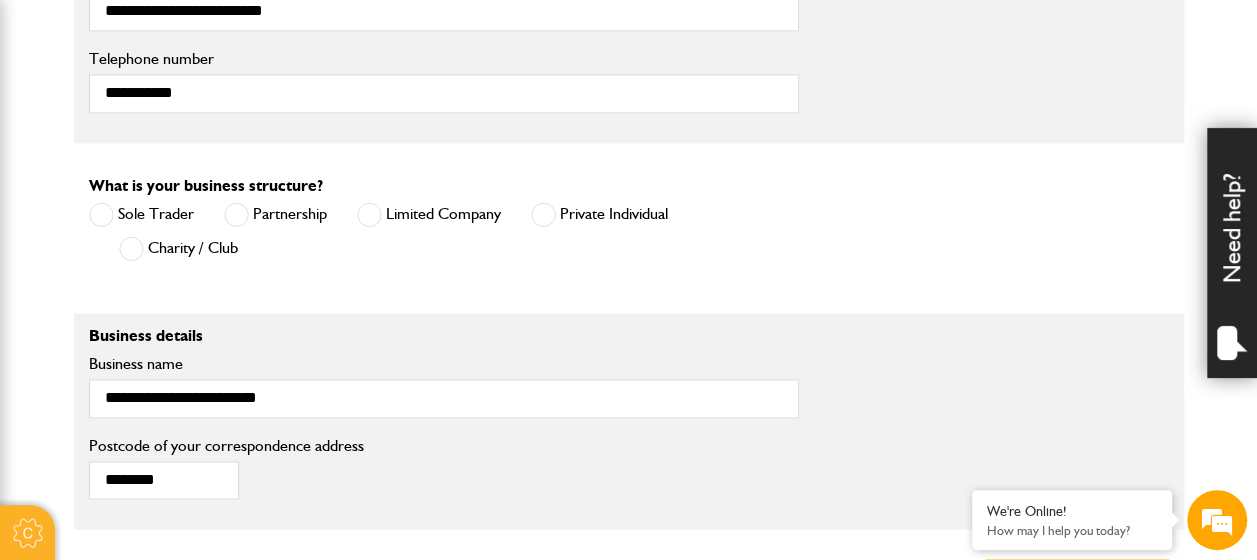 scroll, scrollTop: 1500, scrollLeft: 0, axis: vertical 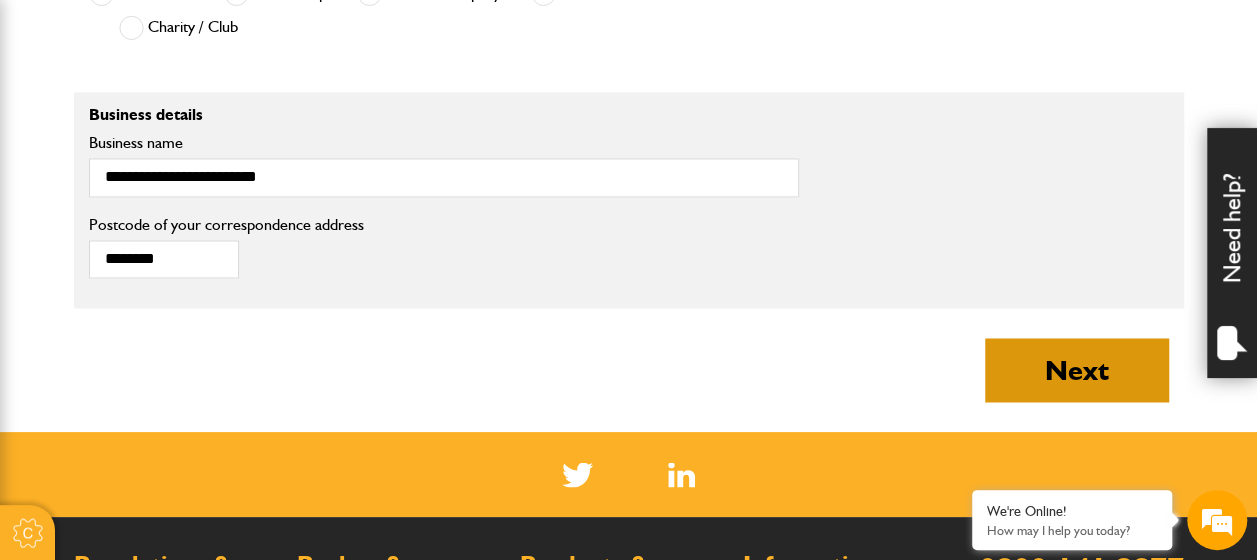 click on "Next" at bounding box center (1077, 370) 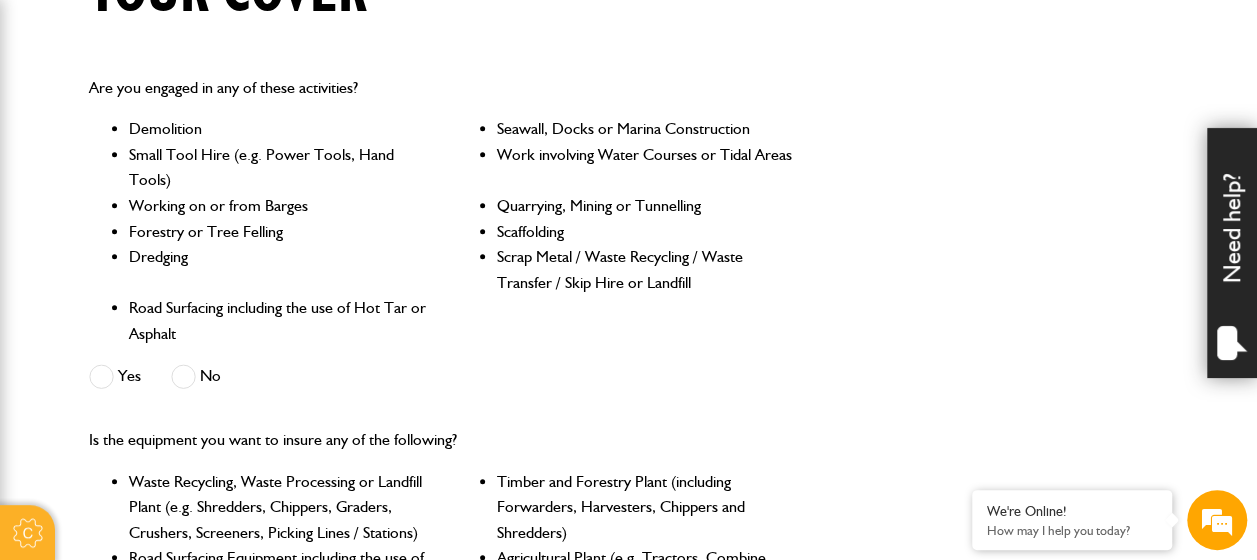 scroll, scrollTop: 600, scrollLeft: 0, axis: vertical 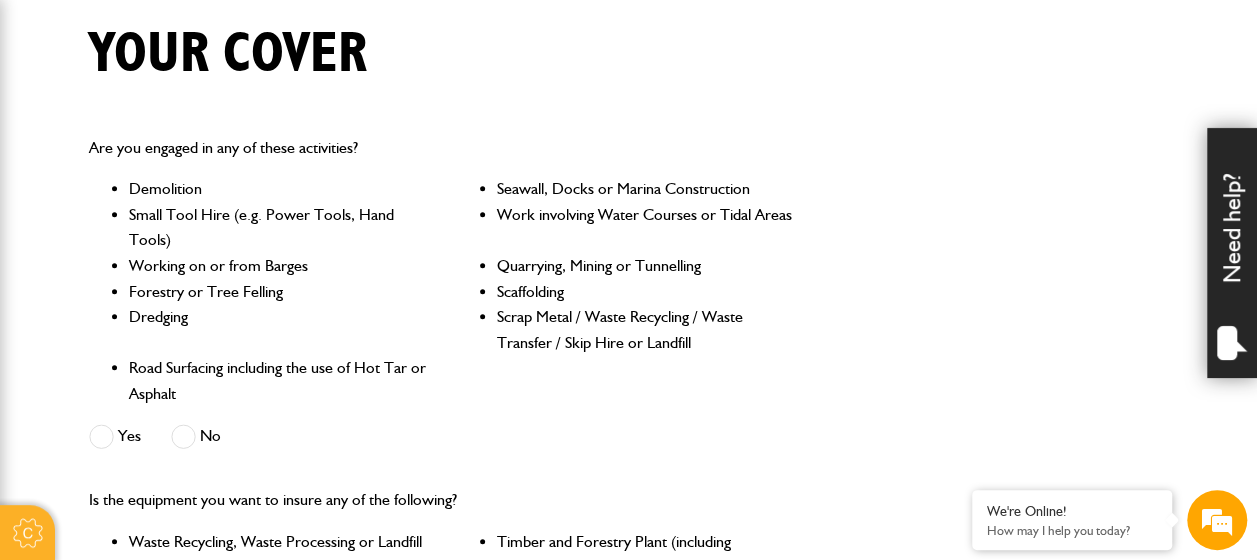 click at bounding box center (183, 436) 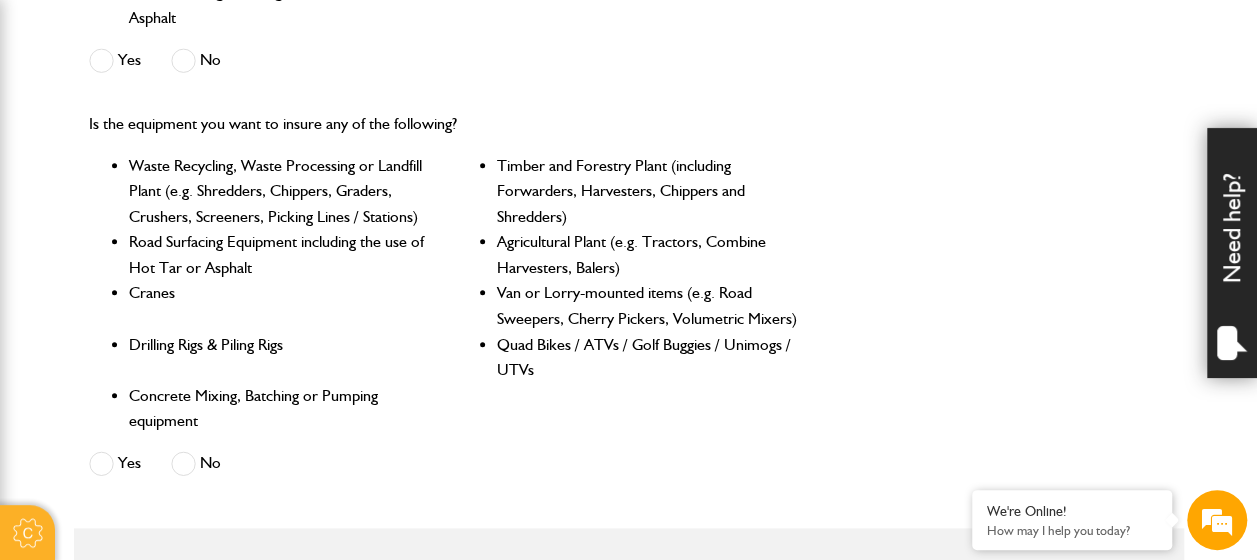 scroll, scrollTop: 900, scrollLeft: 0, axis: vertical 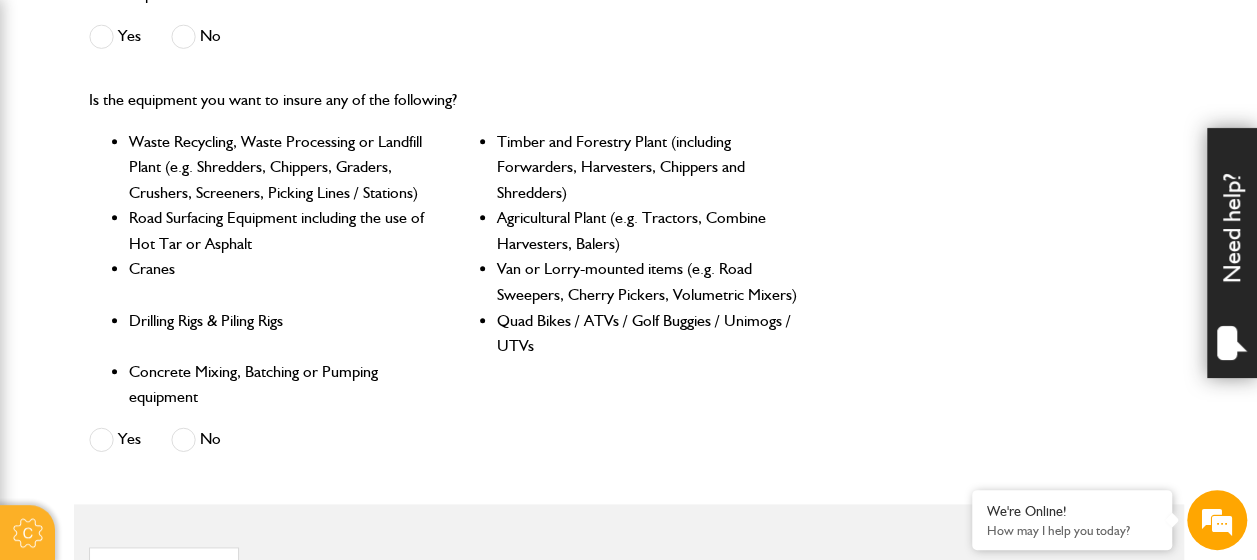 click at bounding box center [183, 439] 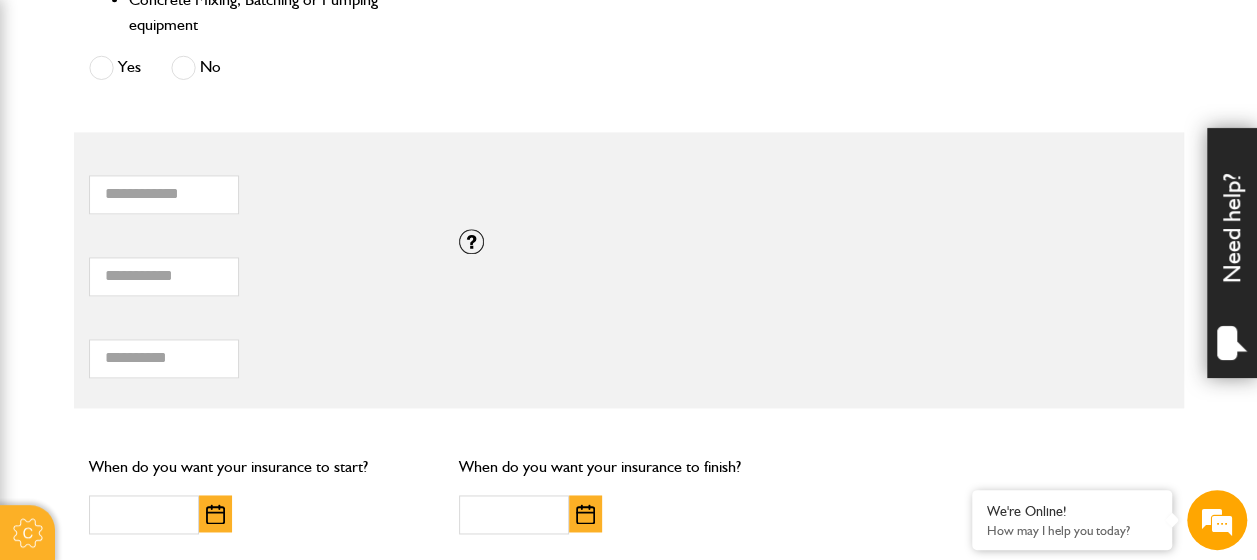 scroll, scrollTop: 1300, scrollLeft: 0, axis: vertical 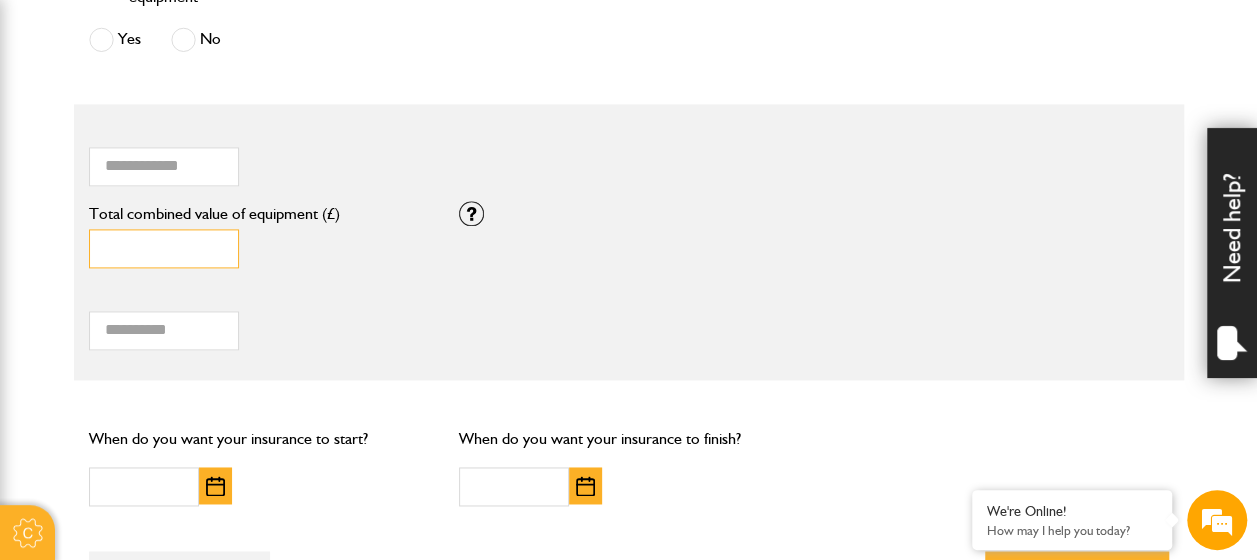 click on "*" at bounding box center (164, 248) 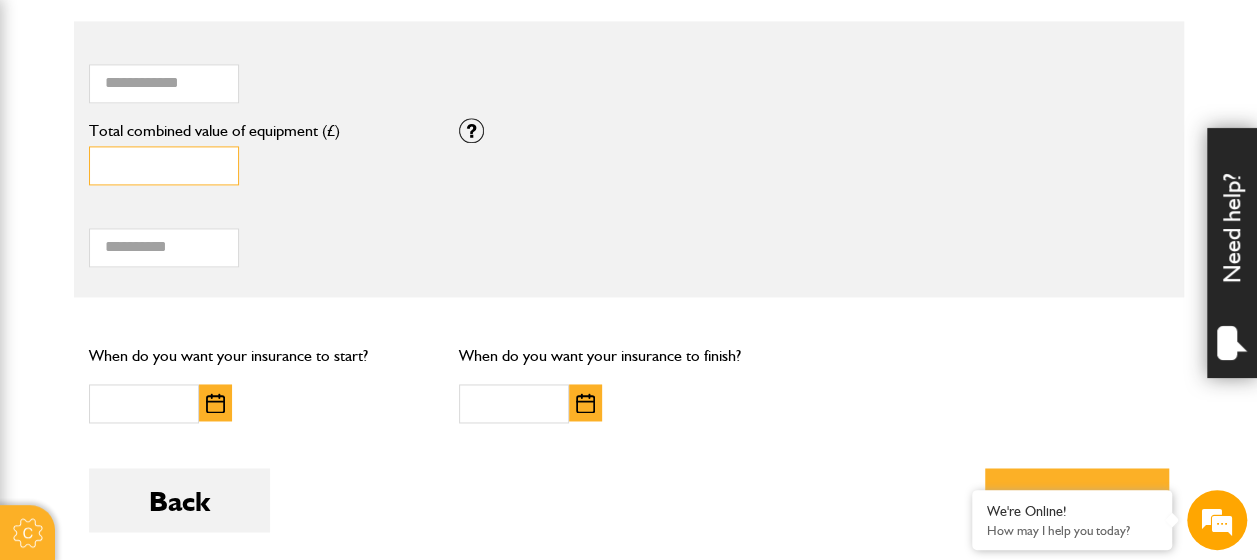 scroll, scrollTop: 1500, scrollLeft: 0, axis: vertical 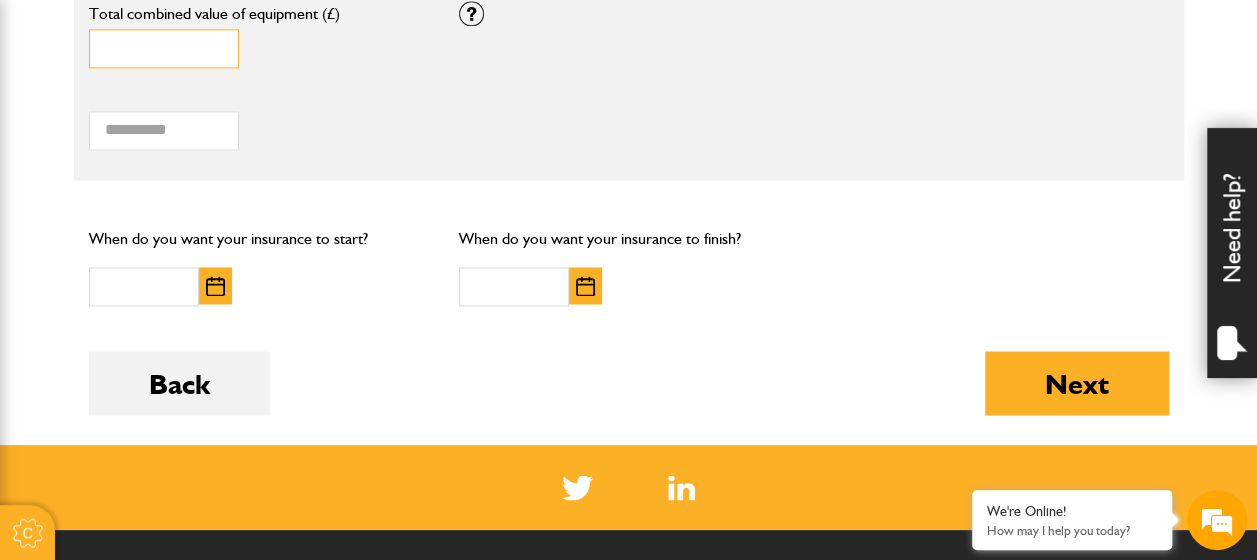 type on "*****" 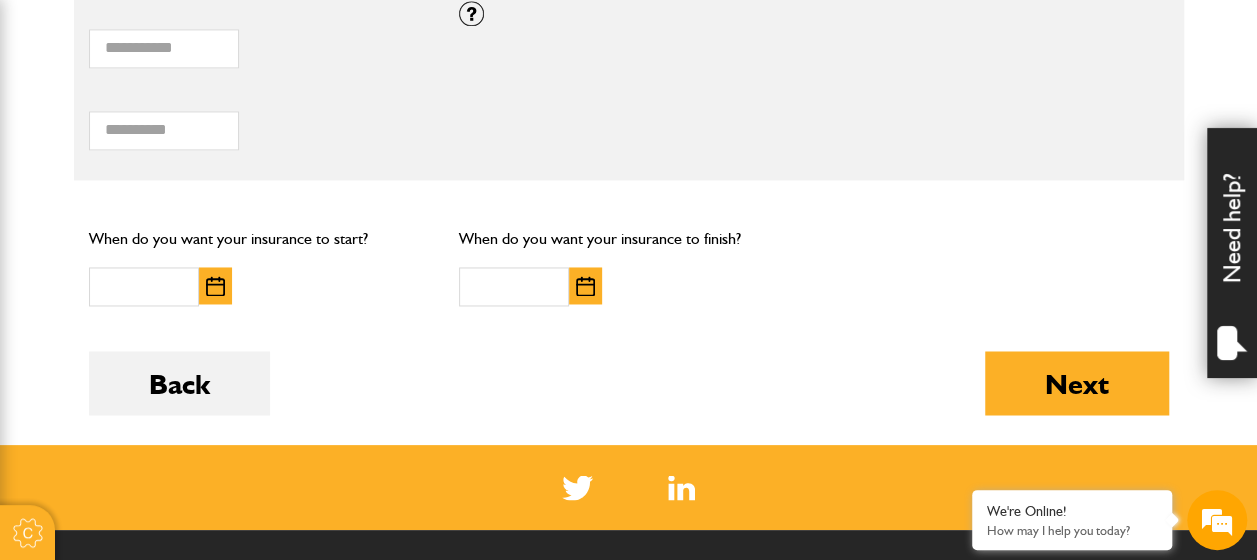 click at bounding box center (215, 286) 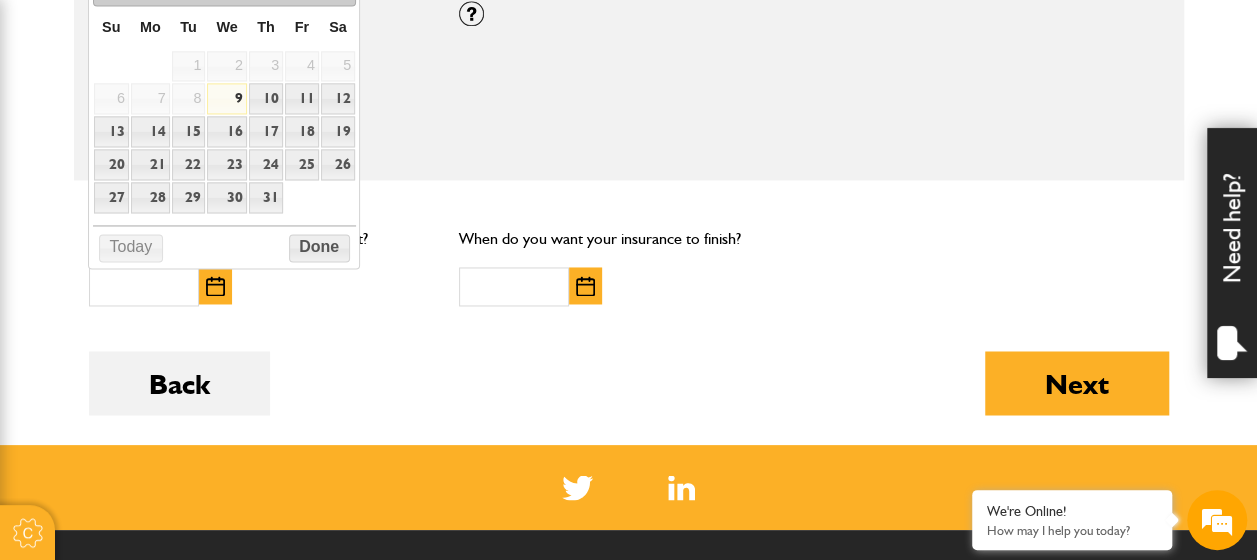 click on "9" at bounding box center (226, 98) 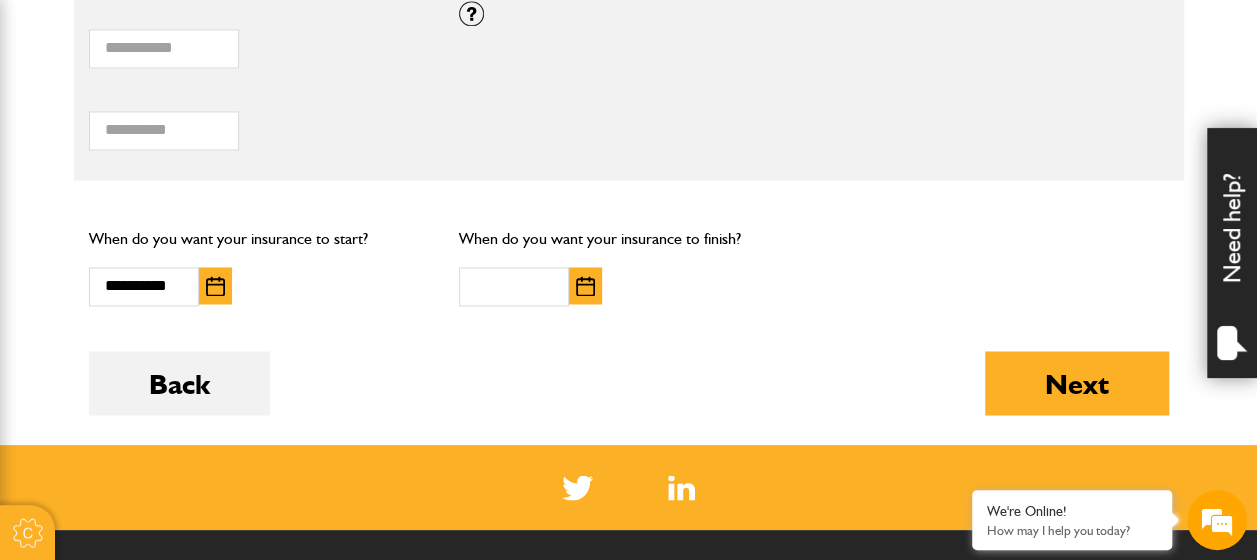 click at bounding box center [585, 285] 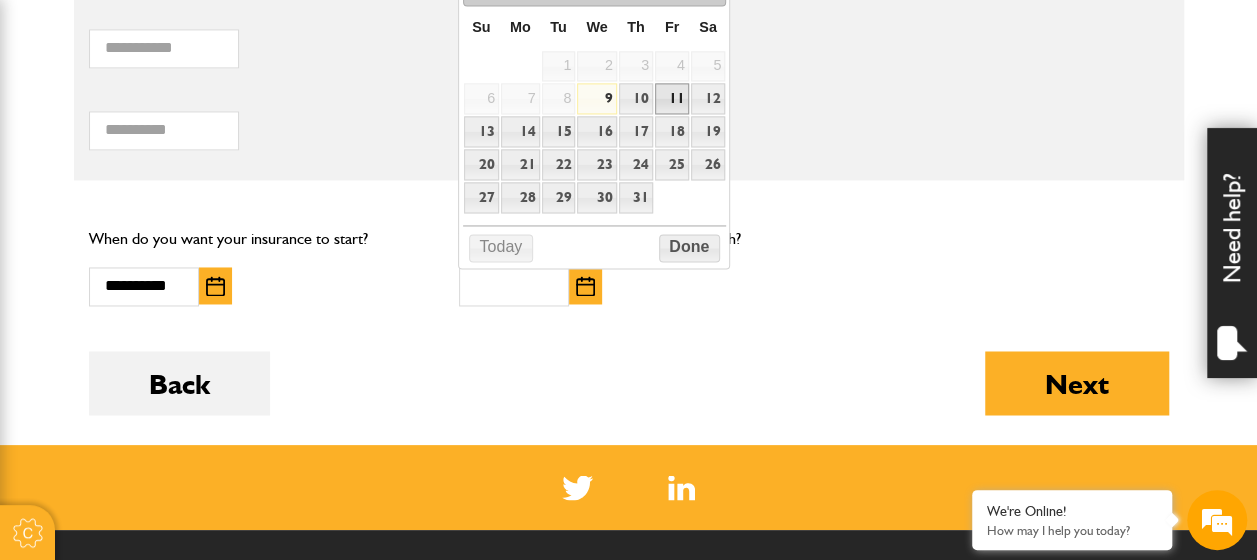 click on "11" at bounding box center [672, 98] 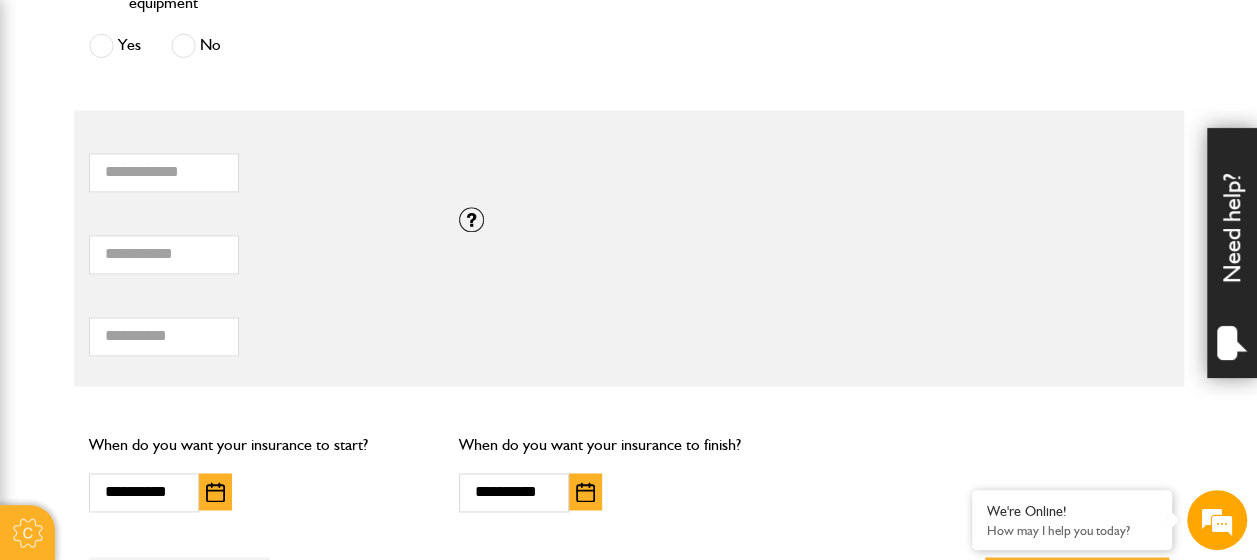 scroll, scrollTop: 1400, scrollLeft: 0, axis: vertical 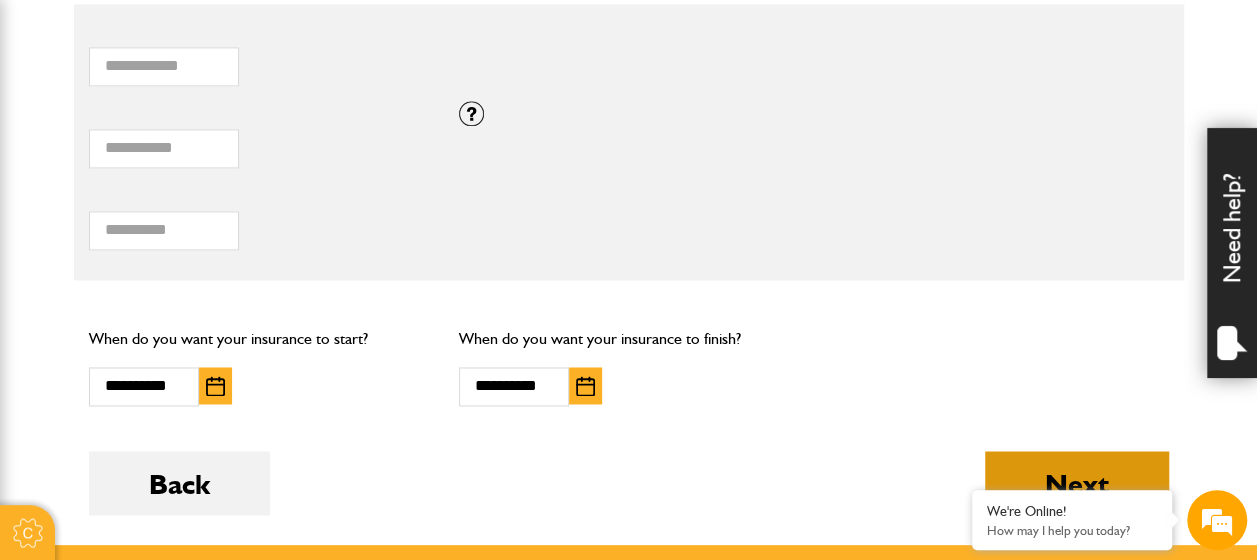 click on "Next" at bounding box center (1077, 483) 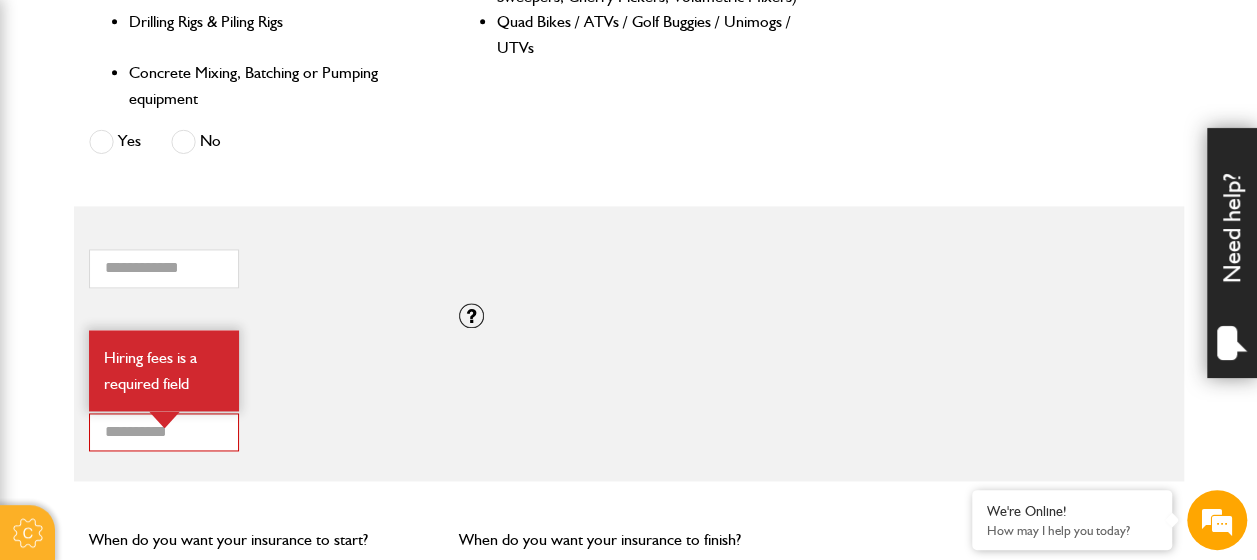 scroll, scrollTop: 1400, scrollLeft: 0, axis: vertical 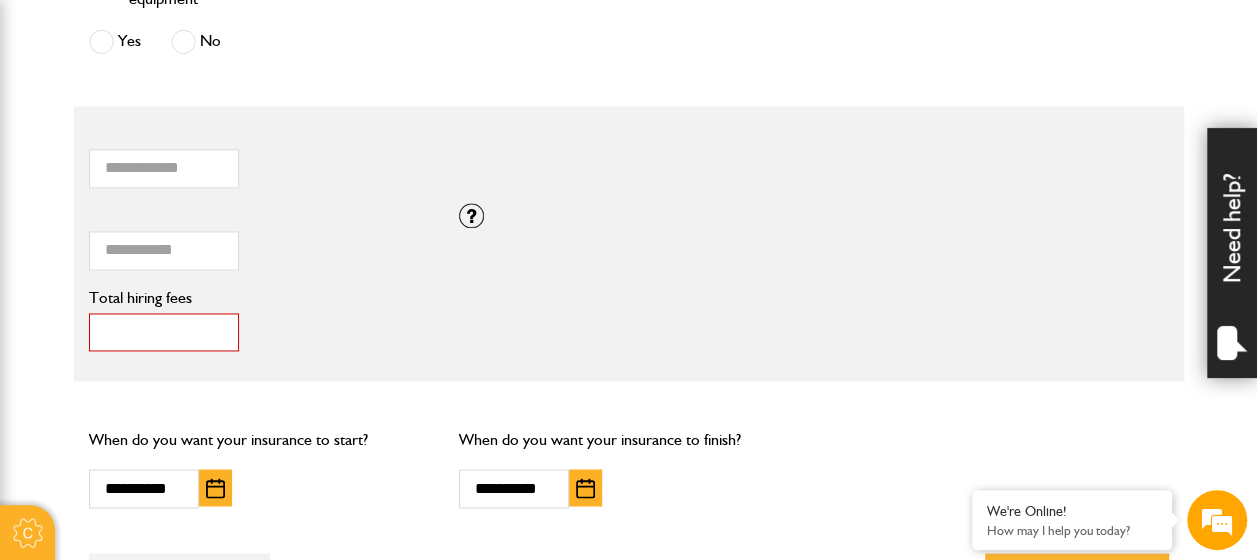 click on "*" at bounding box center [164, 332] 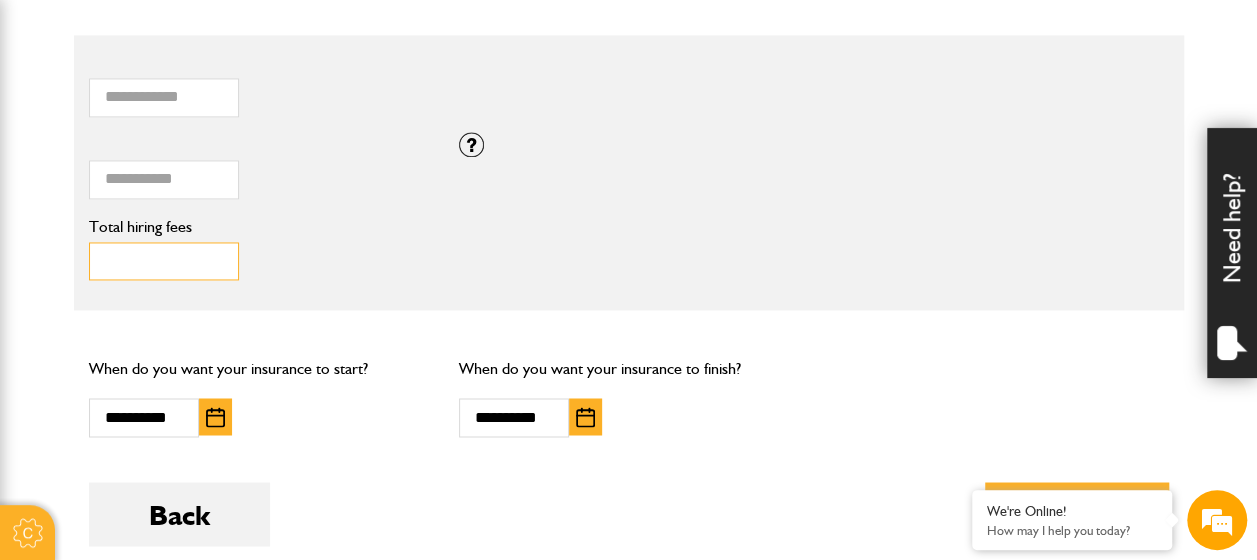 scroll, scrollTop: 1600, scrollLeft: 0, axis: vertical 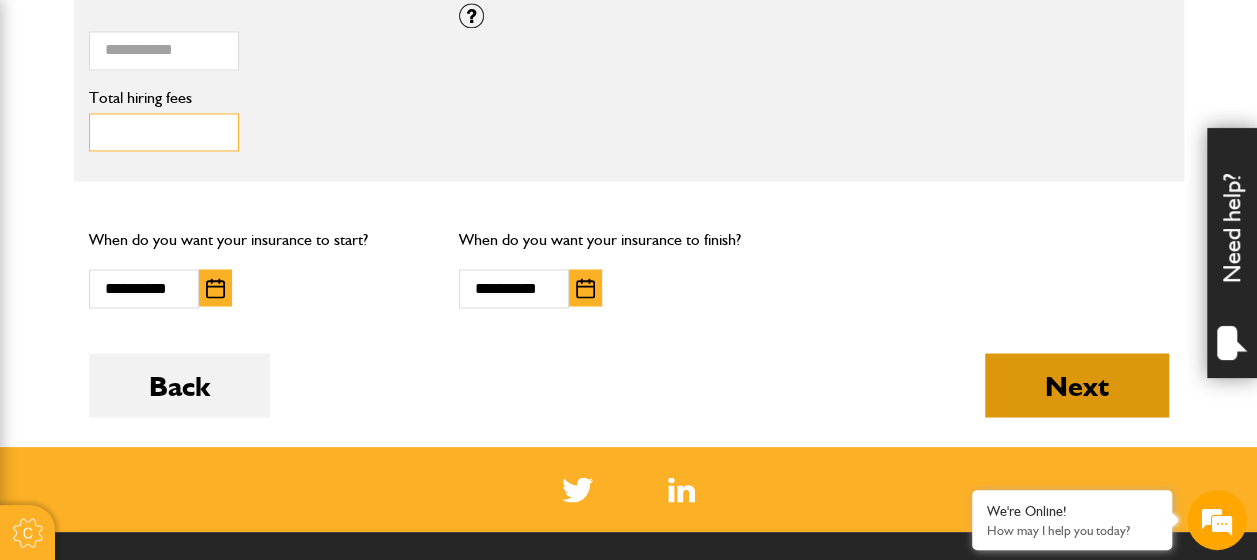 type on "***" 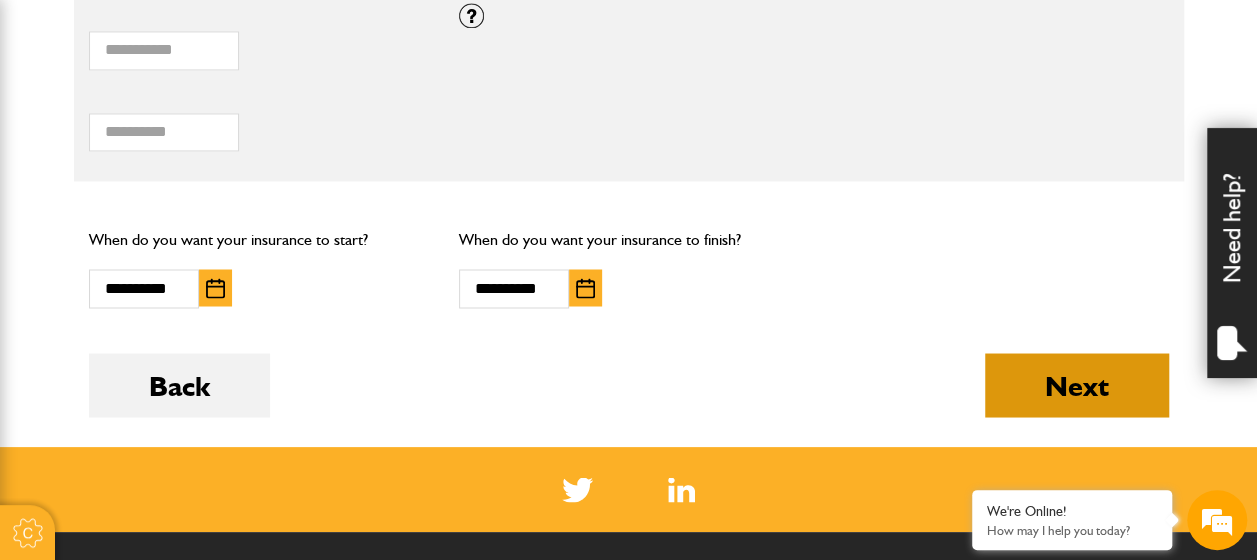 click on "Next" at bounding box center (1077, 385) 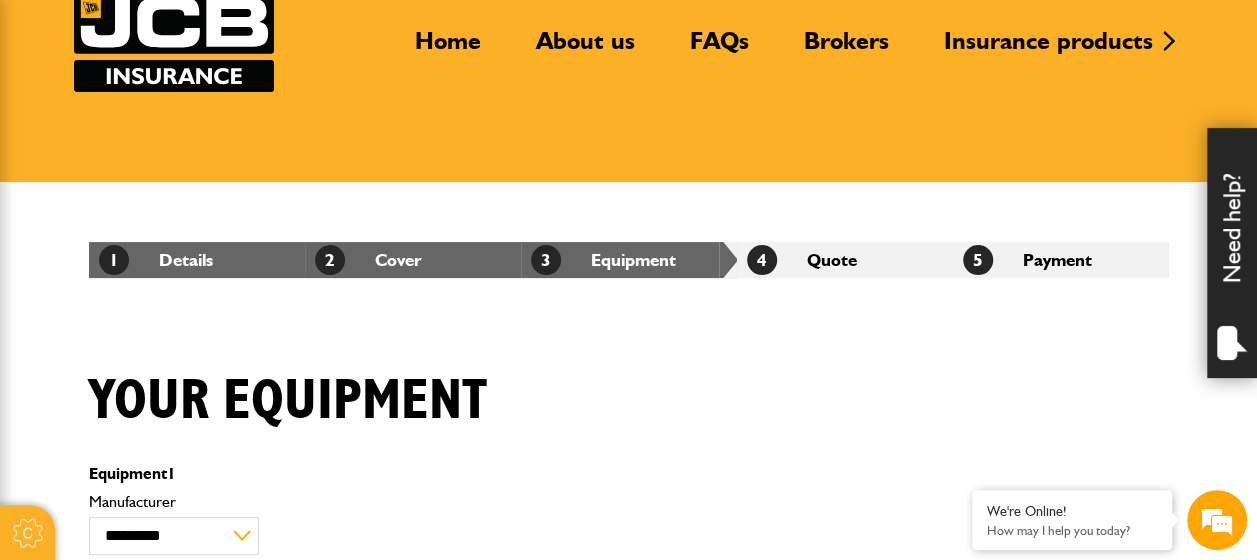 scroll, scrollTop: 400, scrollLeft: 0, axis: vertical 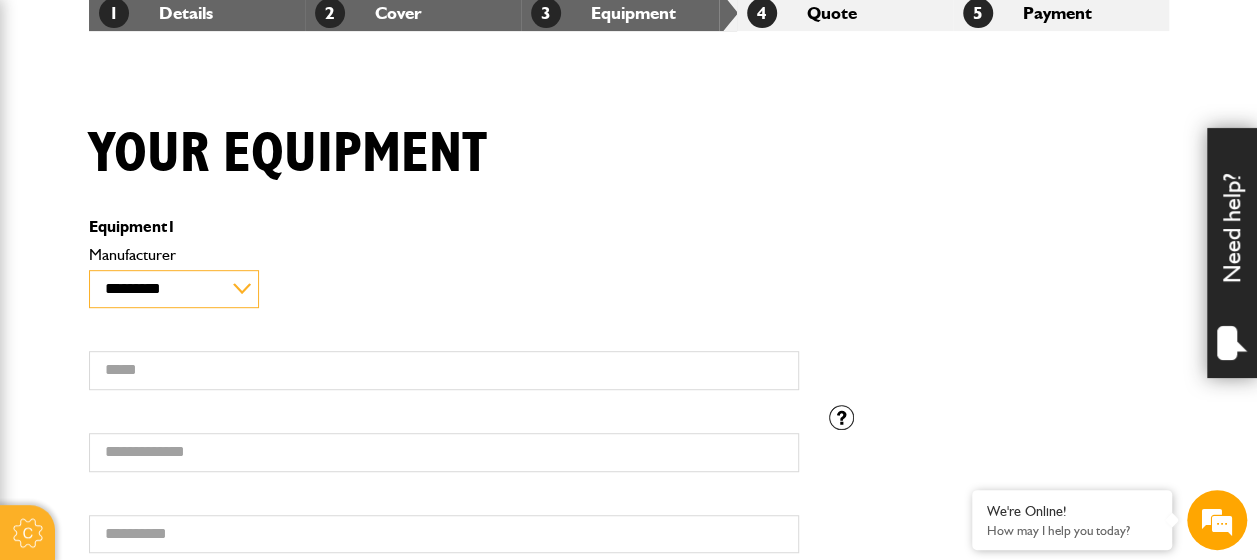 click on "**********" at bounding box center (174, 289) 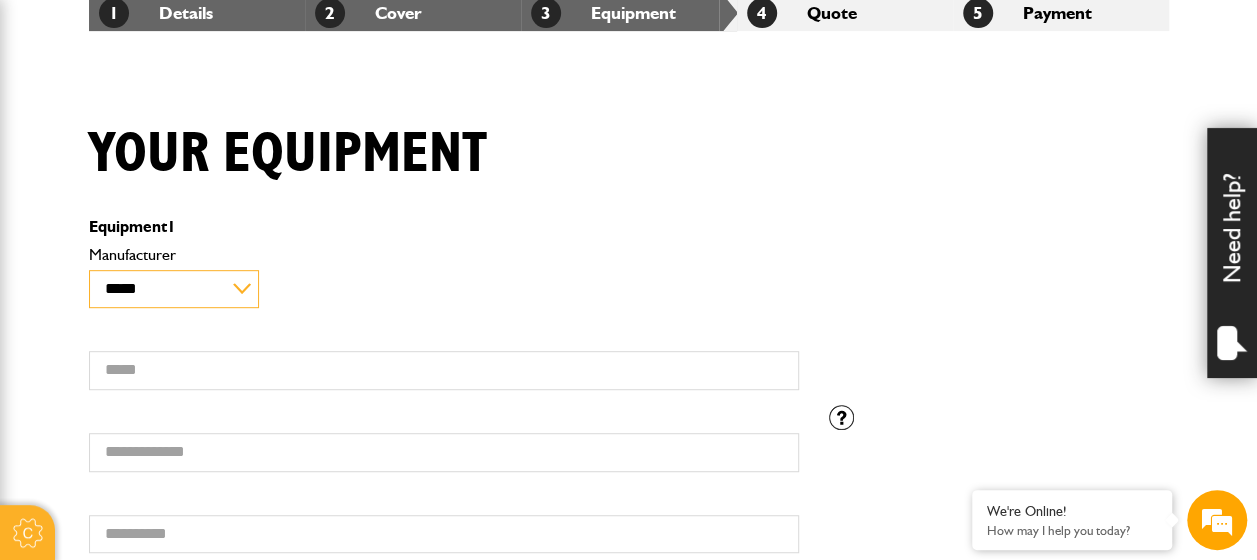 click on "**********" at bounding box center (174, 289) 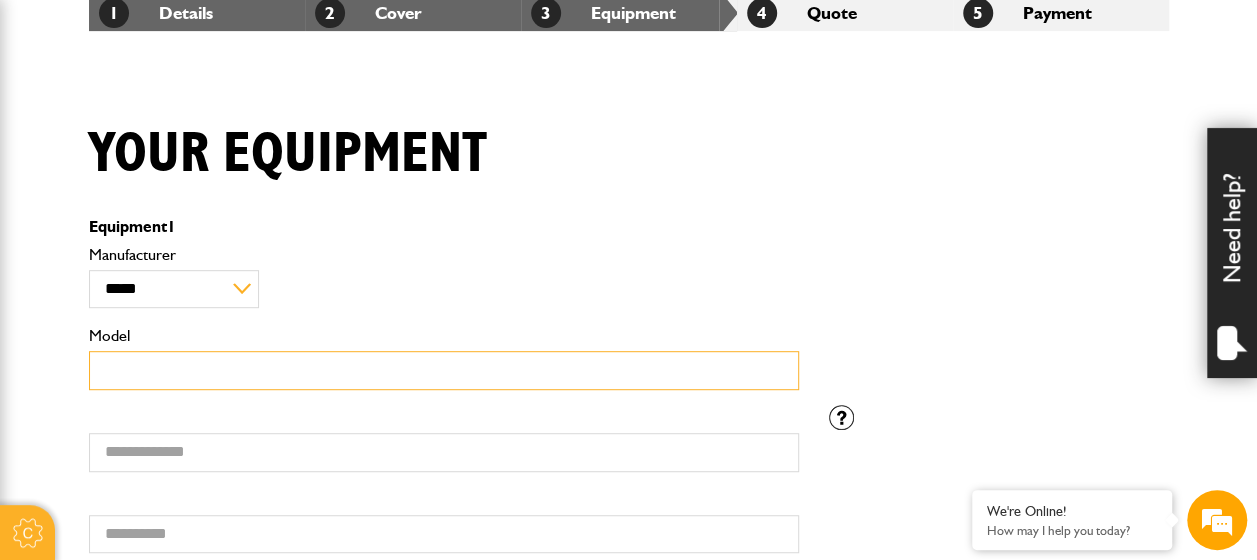 click on "Model" at bounding box center (444, 370) 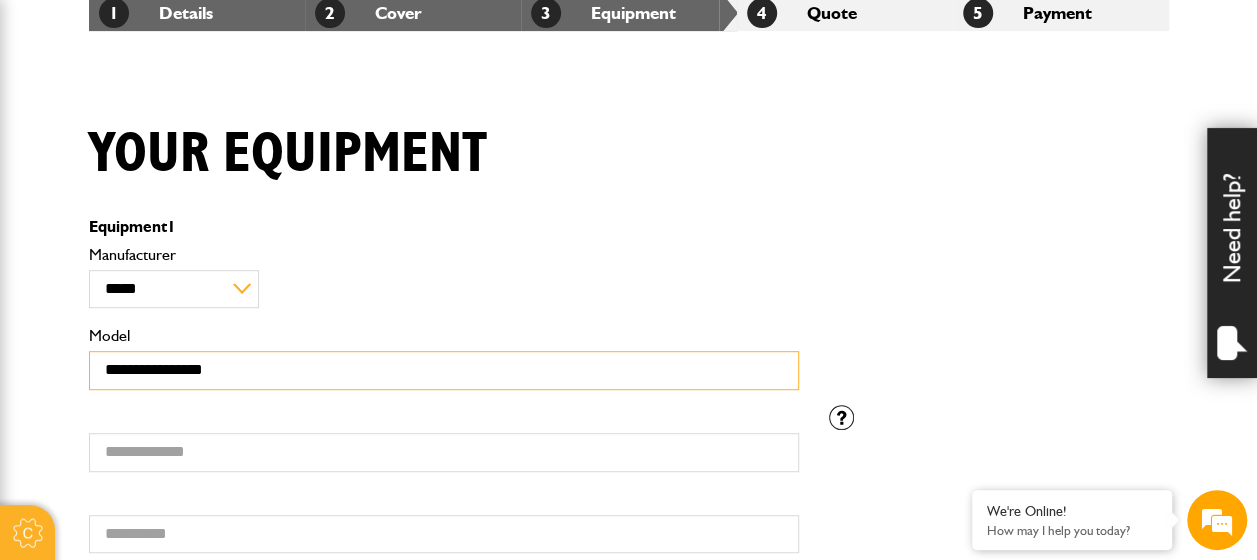 type on "**********" 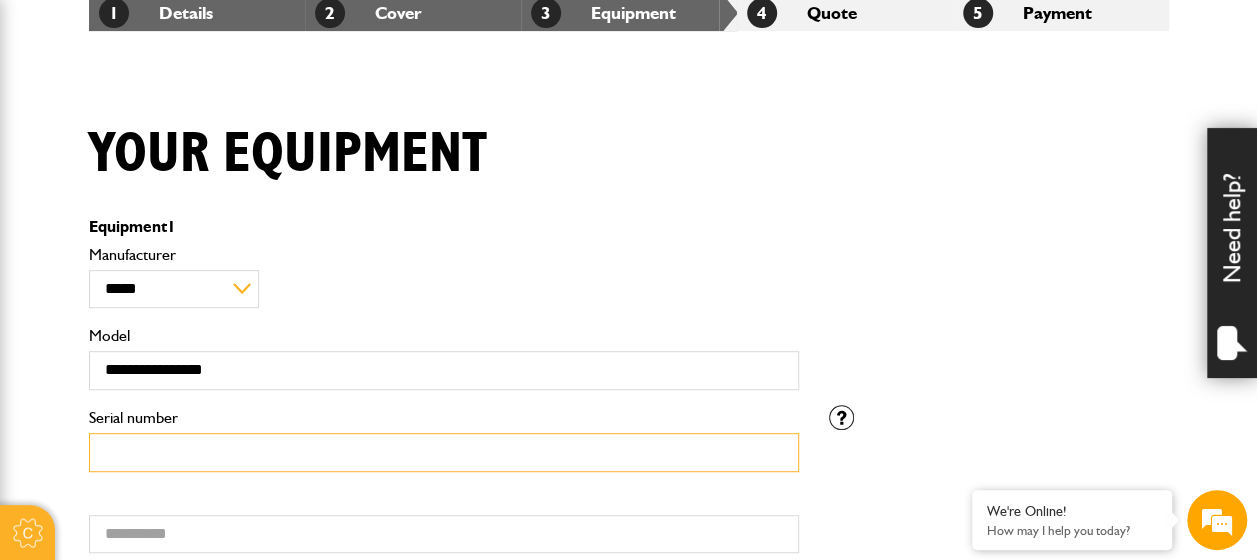 click on "Serial number" at bounding box center (444, 452) 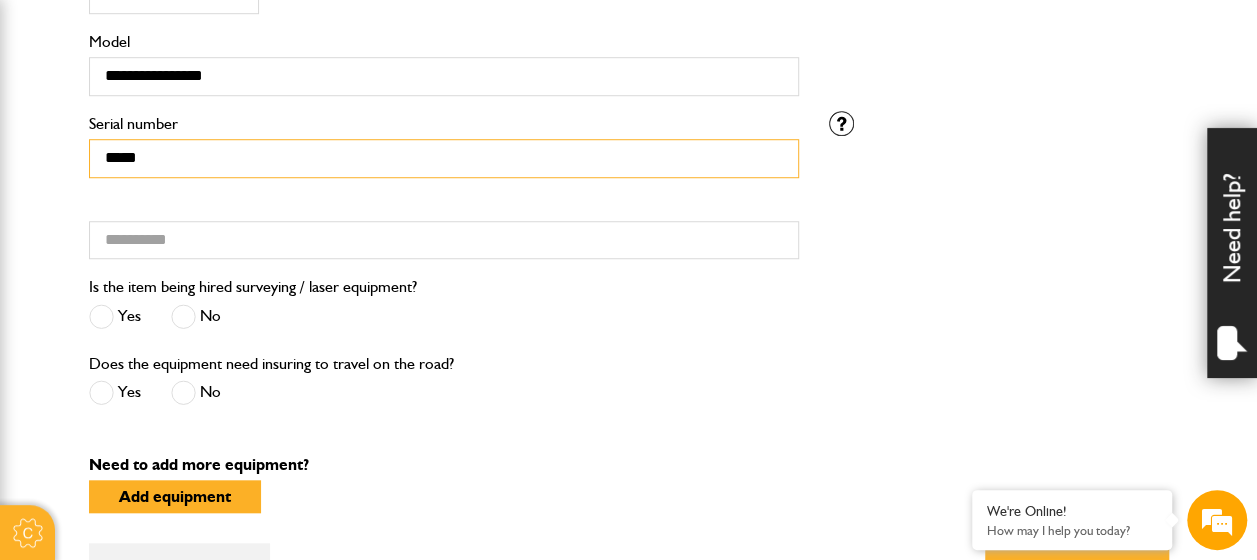 scroll, scrollTop: 700, scrollLeft: 0, axis: vertical 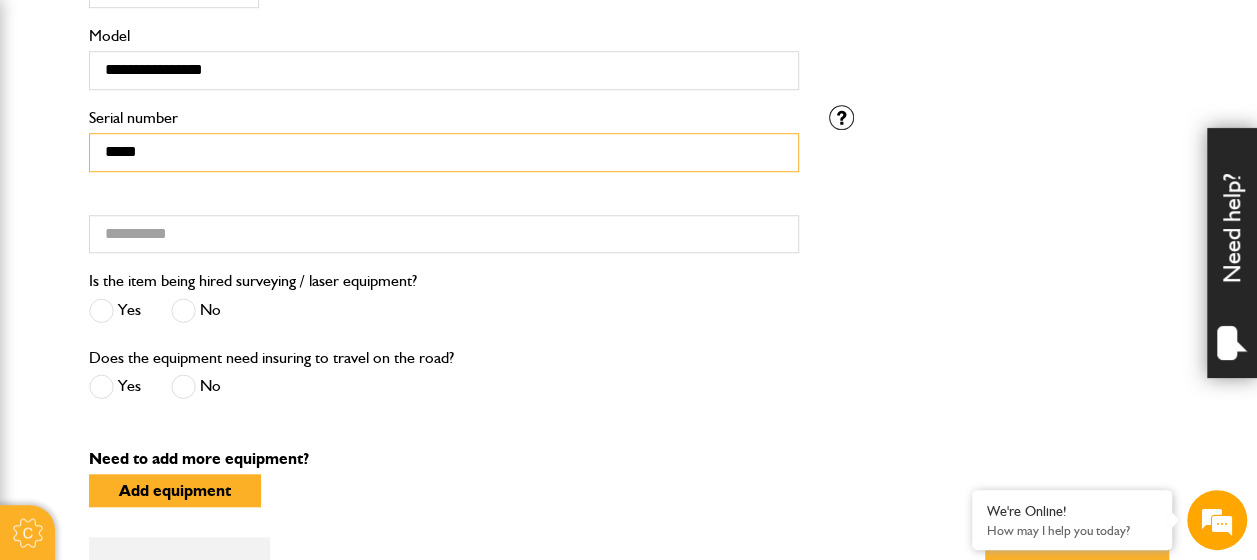 type on "*****" 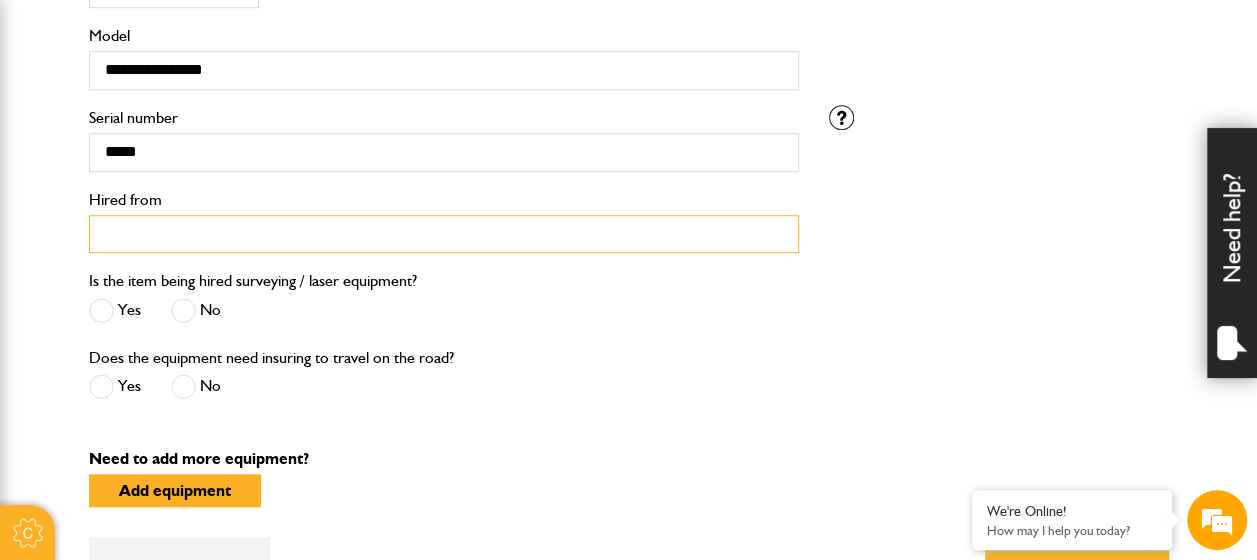 click on "Hired from" at bounding box center (444, 234) 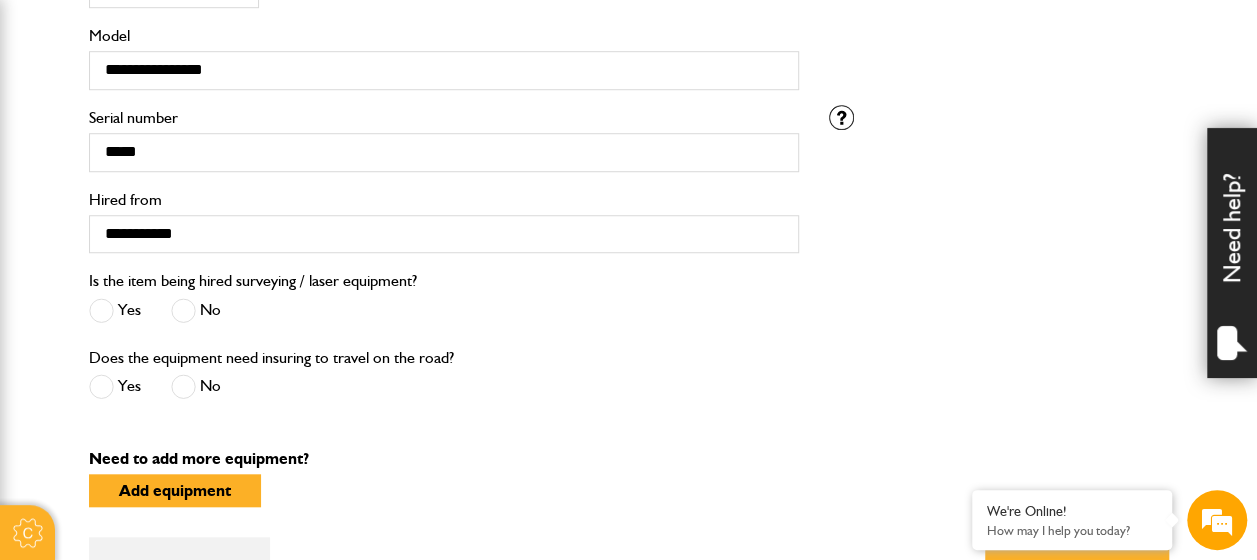 click at bounding box center [183, 310] 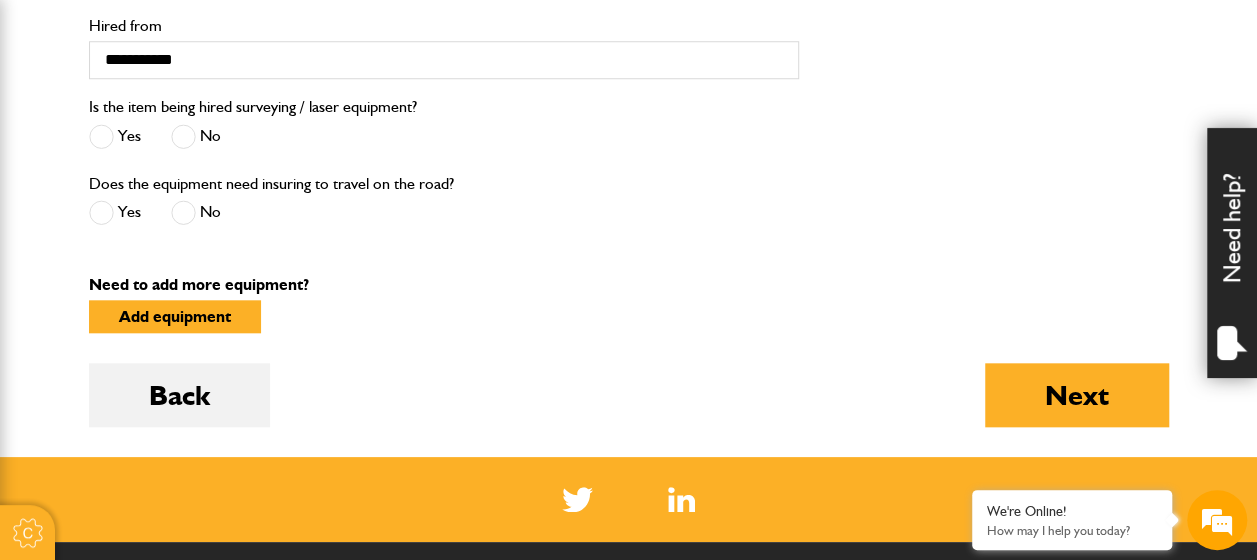 scroll, scrollTop: 1000, scrollLeft: 0, axis: vertical 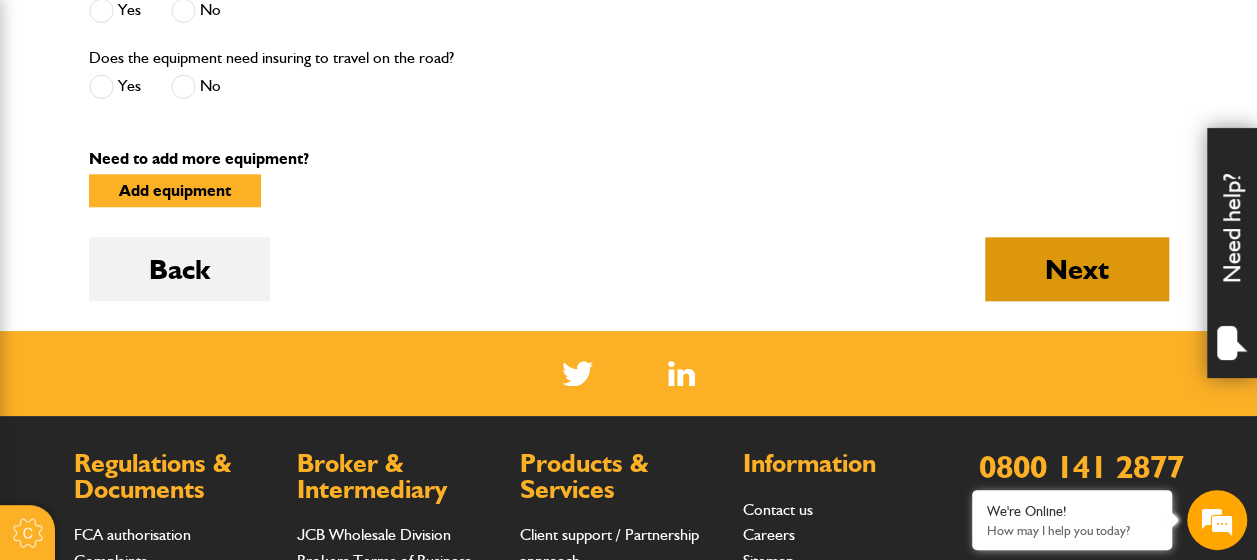 click on "Next" at bounding box center (1077, 269) 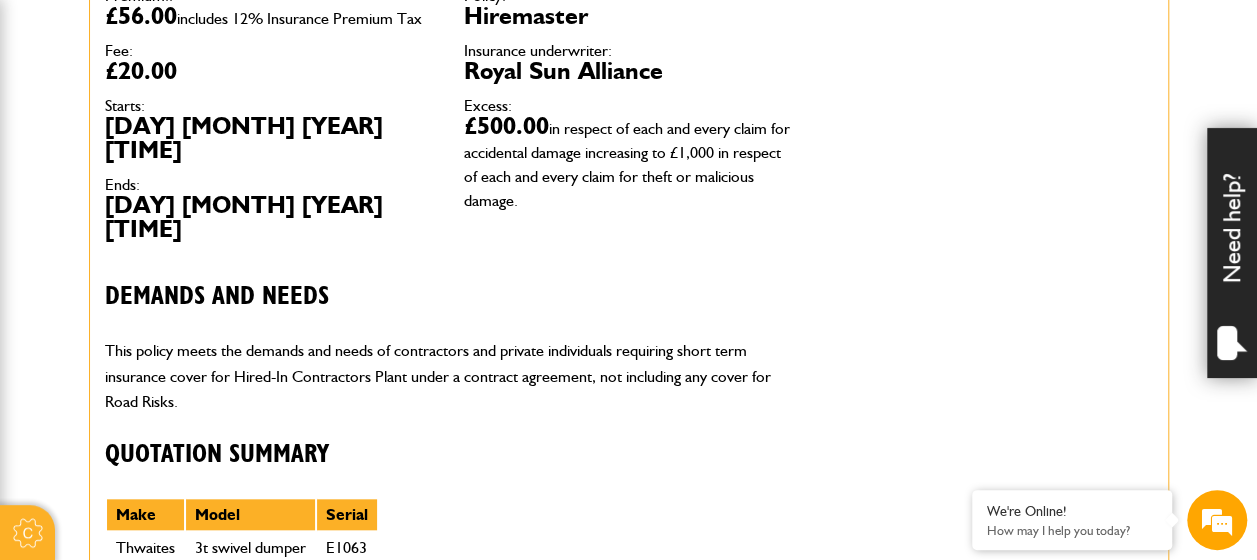 scroll, scrollTop: 400, scrollLeft: 0, axis: vertical 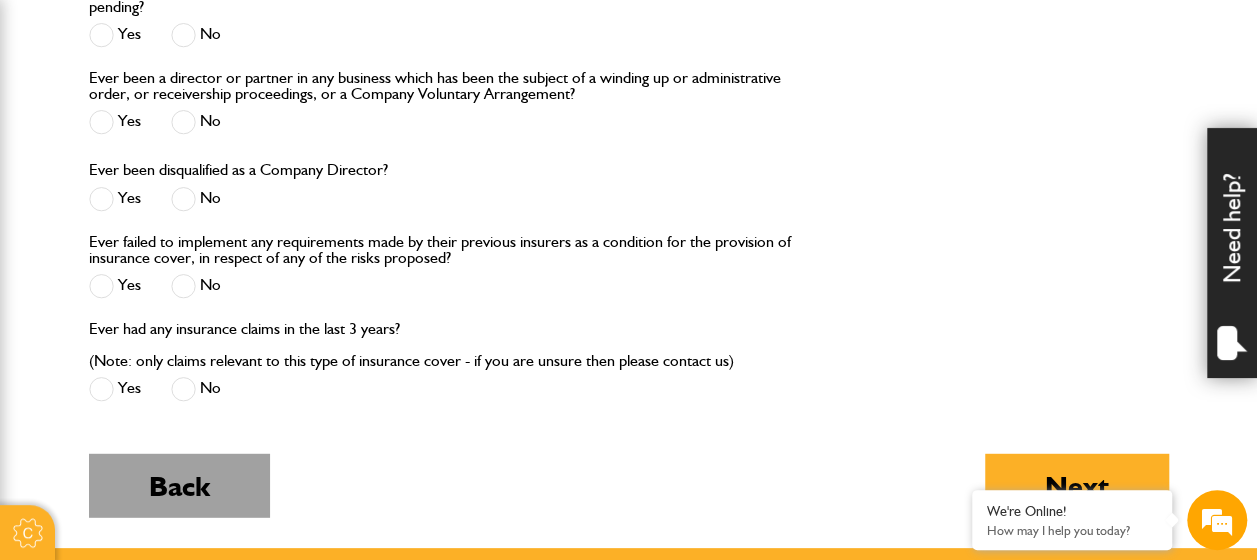 click on "Back" at bounding box center (179, 486) 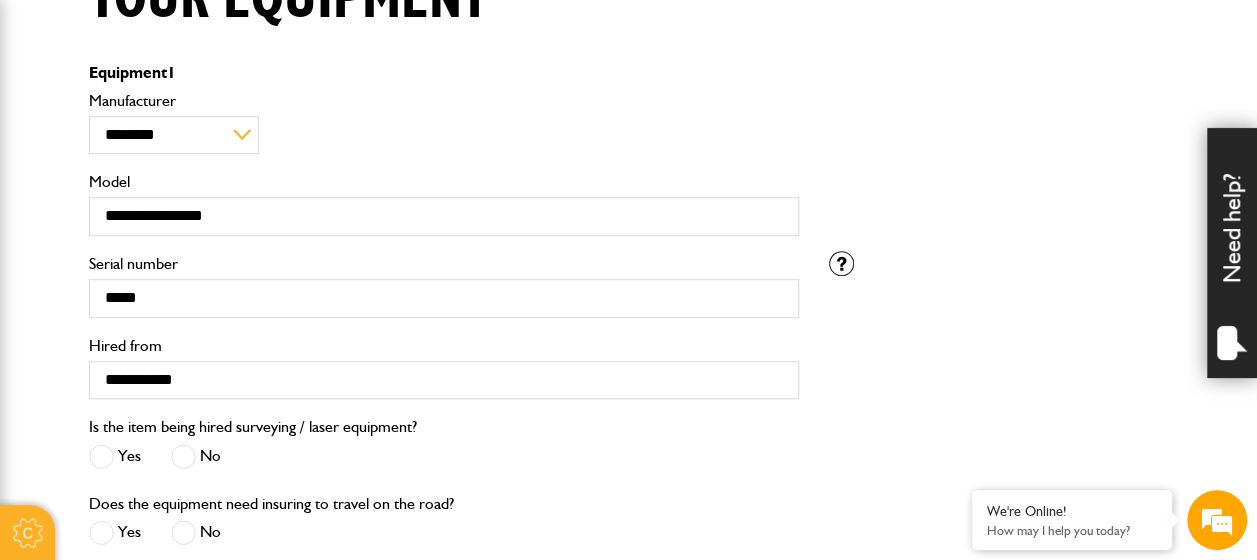 scroll, scrollTop: 600, scrollLeft: 0, axis: vertical 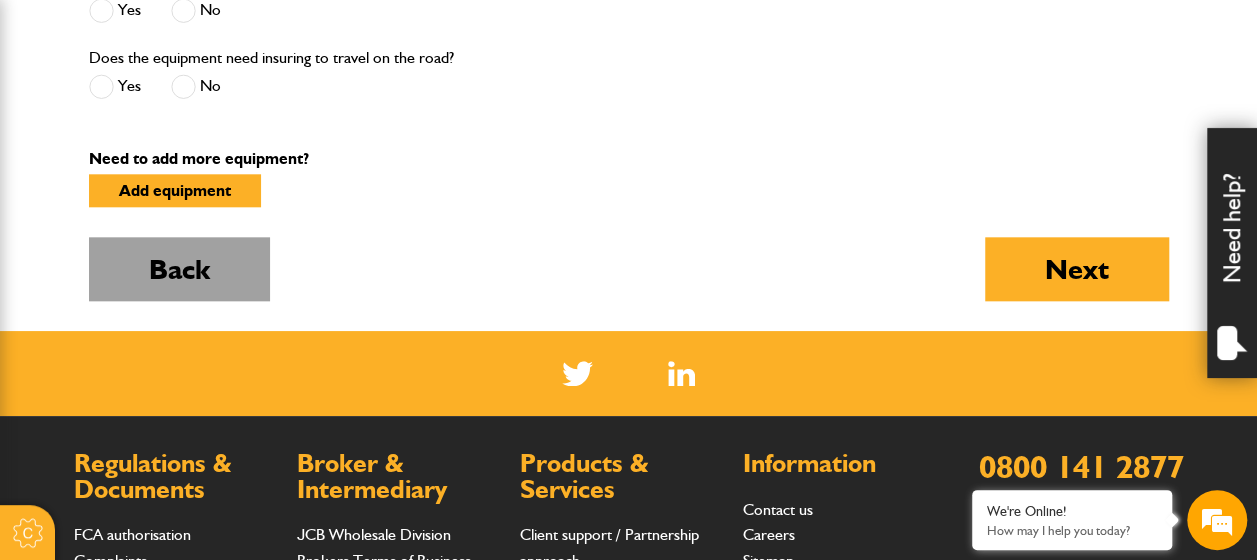 click on "Back" at bounding box center [179, 269] 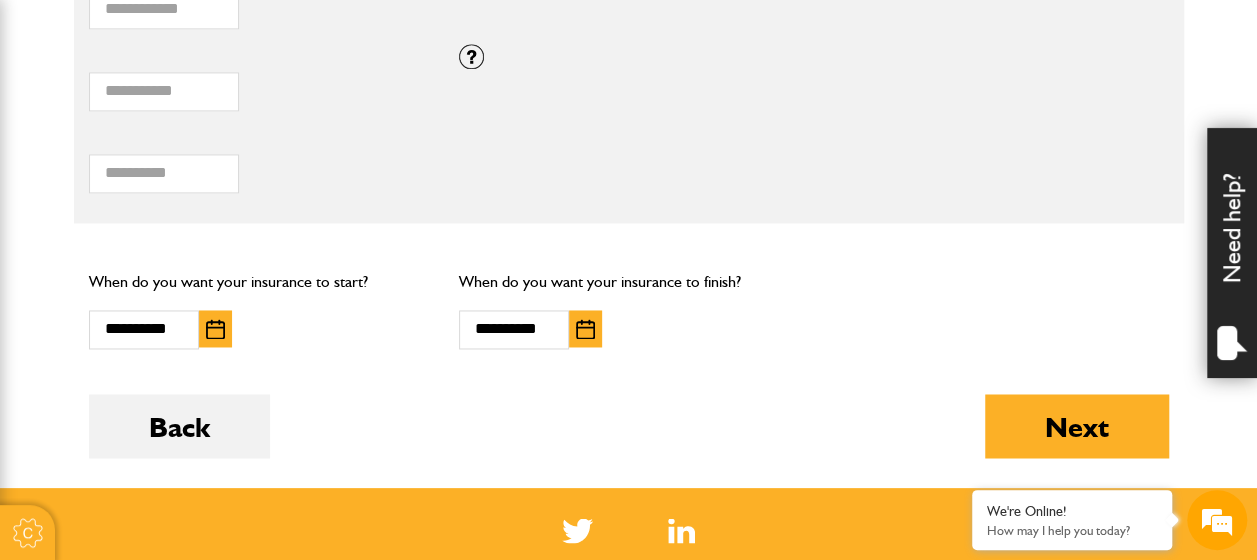 scroll, scrollTop: 1500, scrollLeft: 0, axis: vertical 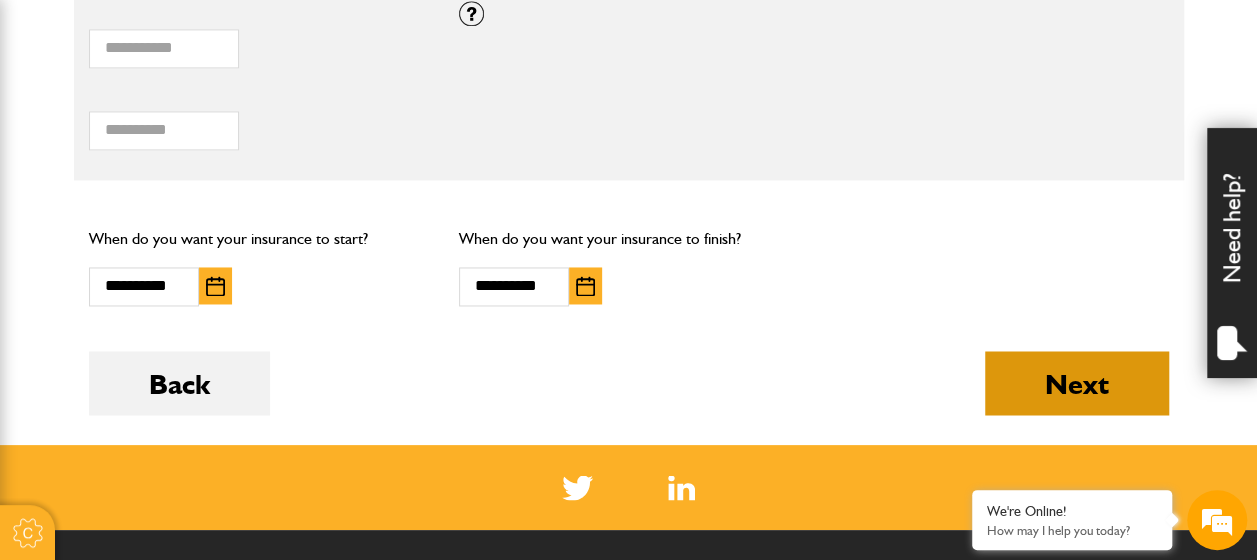click on "Next" at bounding box center [1077, 383] 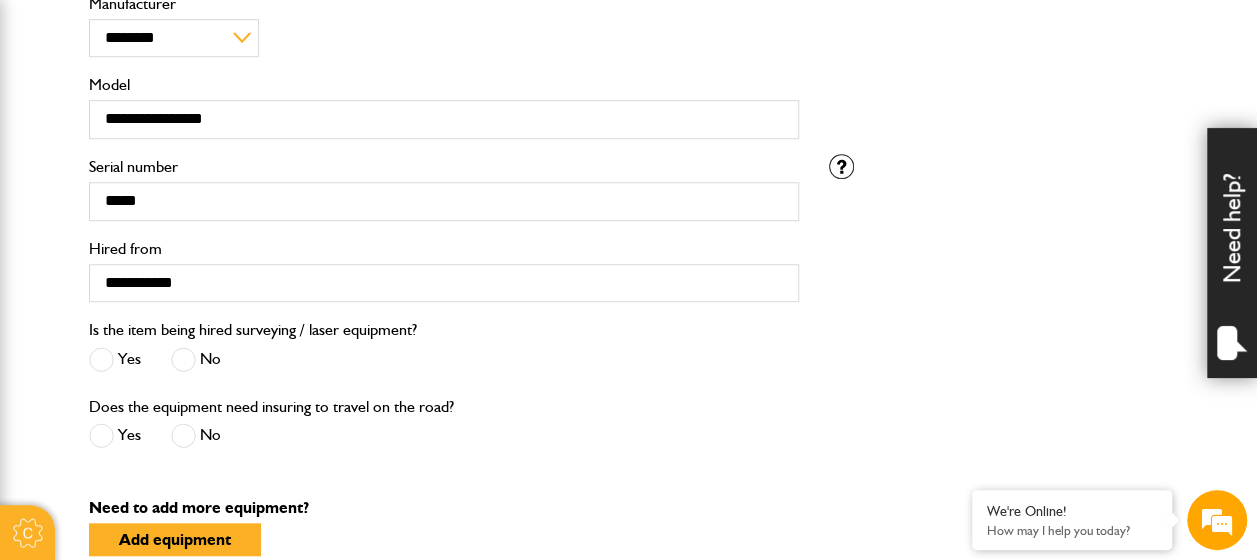 scroll, scrollTop: 1000, scrollLeft: 0, axis: vertical 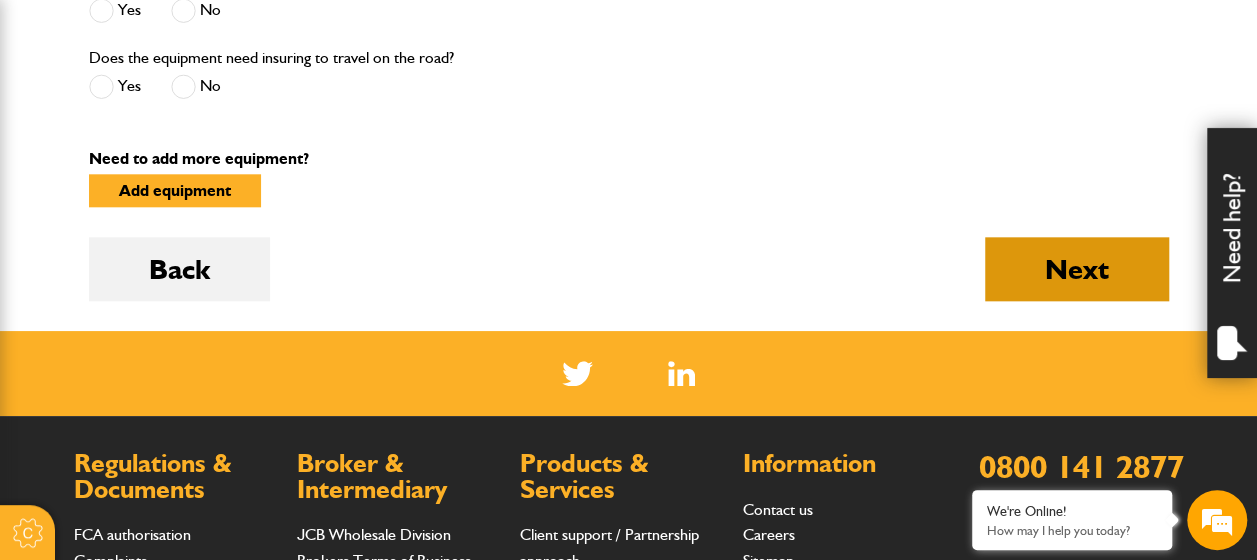 click on "Next" at bounding box center (1077, 269) 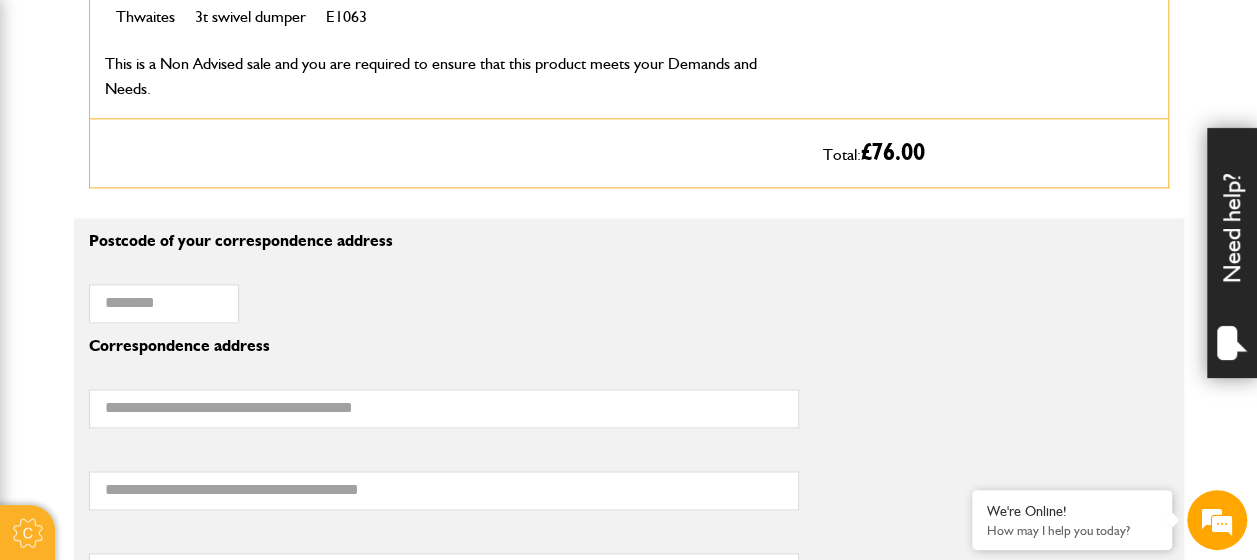 scroll, scrollTop: 1300, scrollLeft: 0, axis: vertical 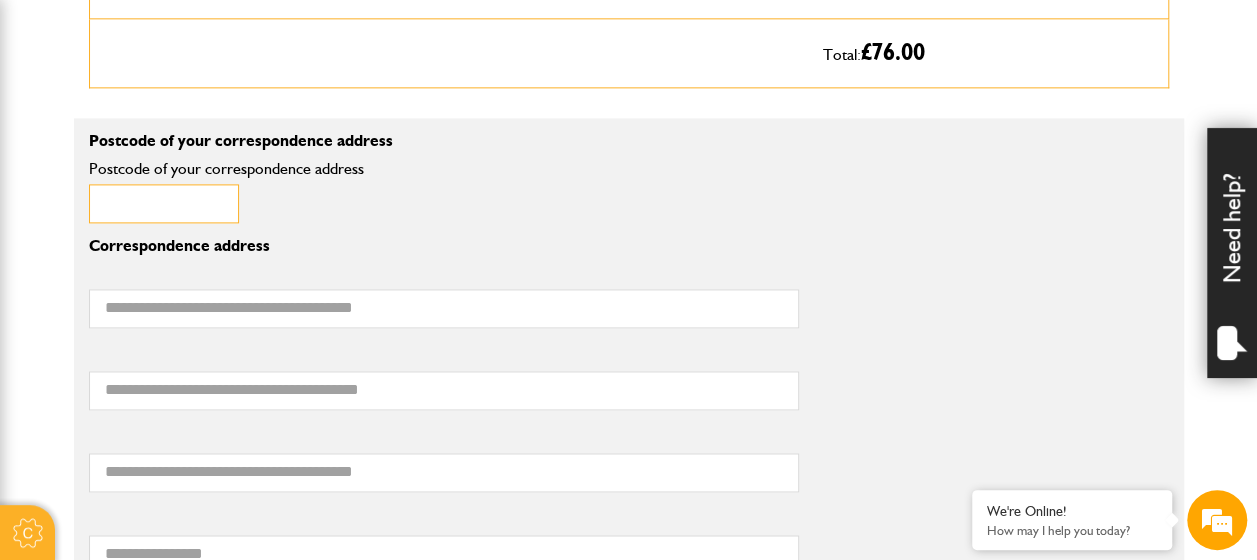 click on "Postcode of your correspondence address" at bounding box center (164, 203) 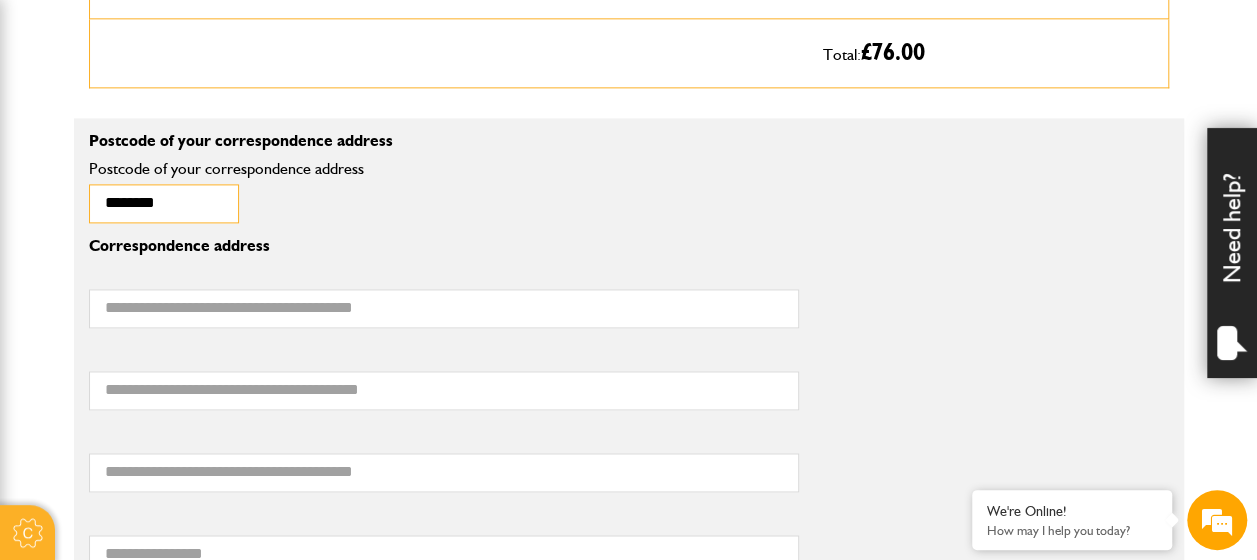 type on "**********" 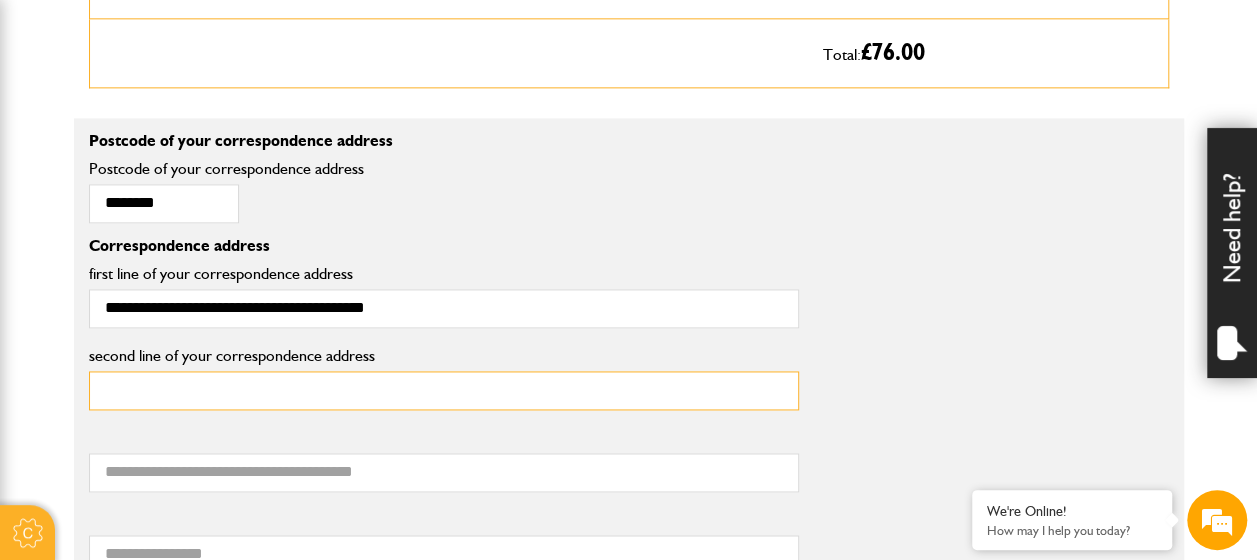 type on "**********" 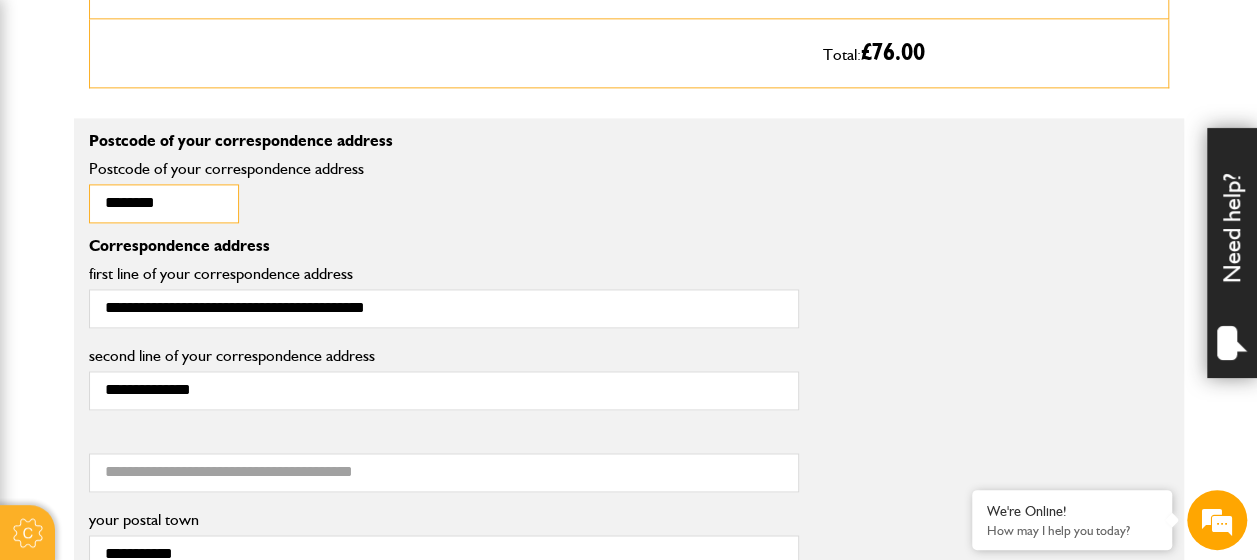 scroll, scrollTop: 0, scrollLeft: 0, axis: both 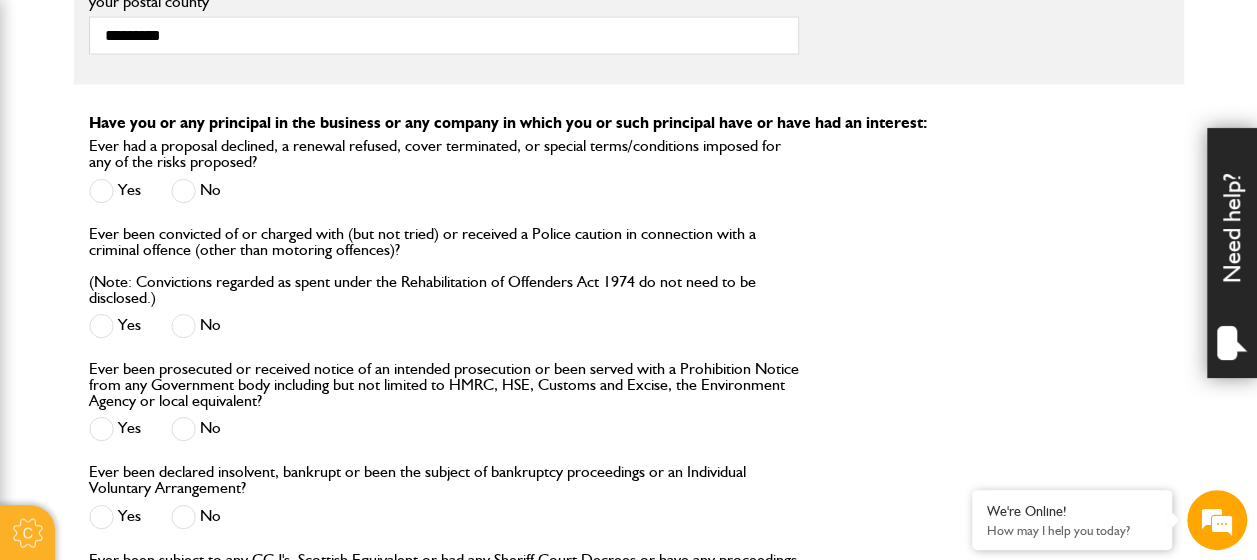 click at bounding box center [183, 191] 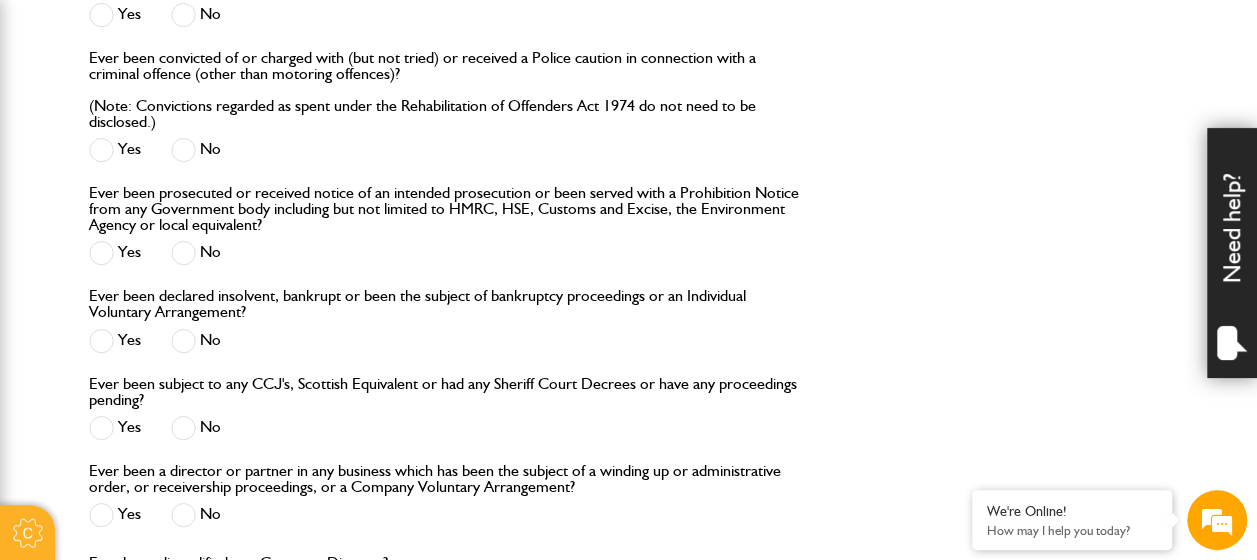scroll, scrollTop: 2100, scrollLeft: 0, axis: vertical 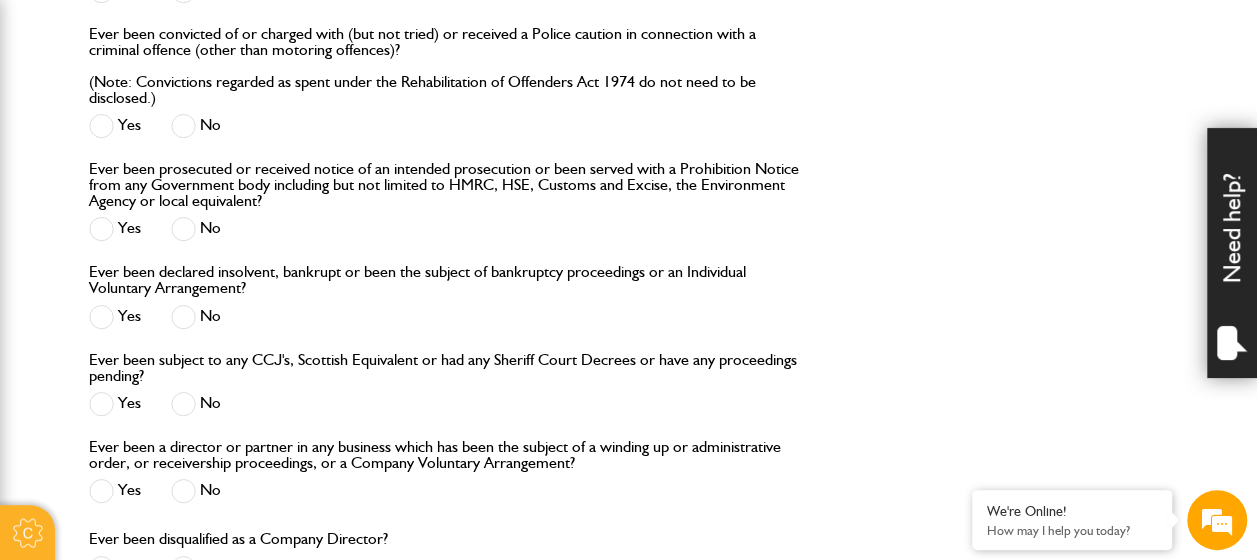 click at bounding box center [183, 317] 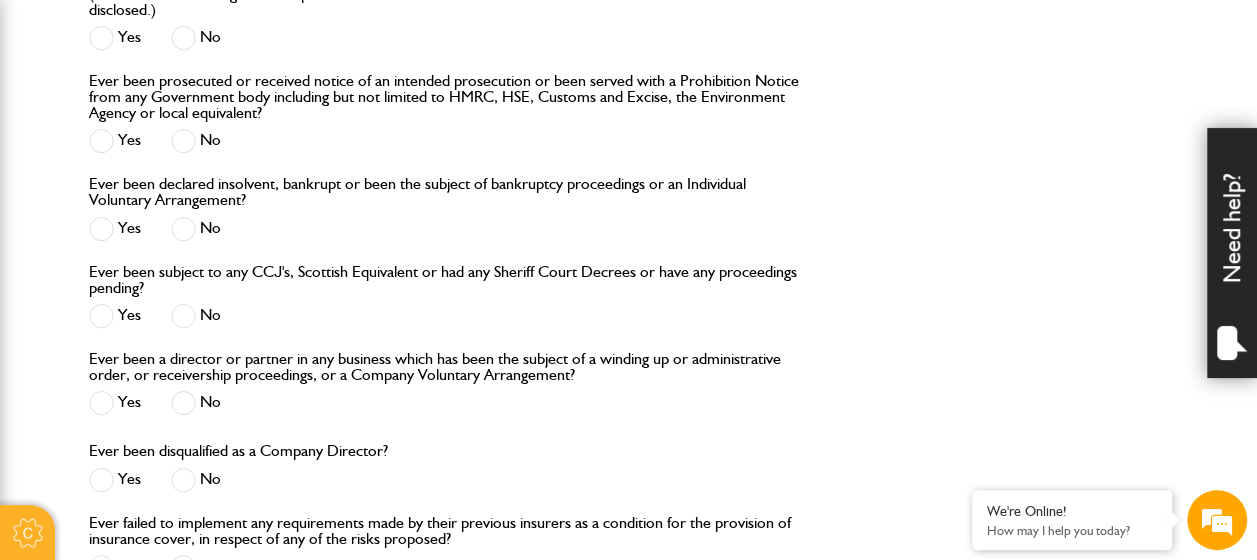 scroll, scrollTop: 2300, scrollLeft: 0, axis: vertical 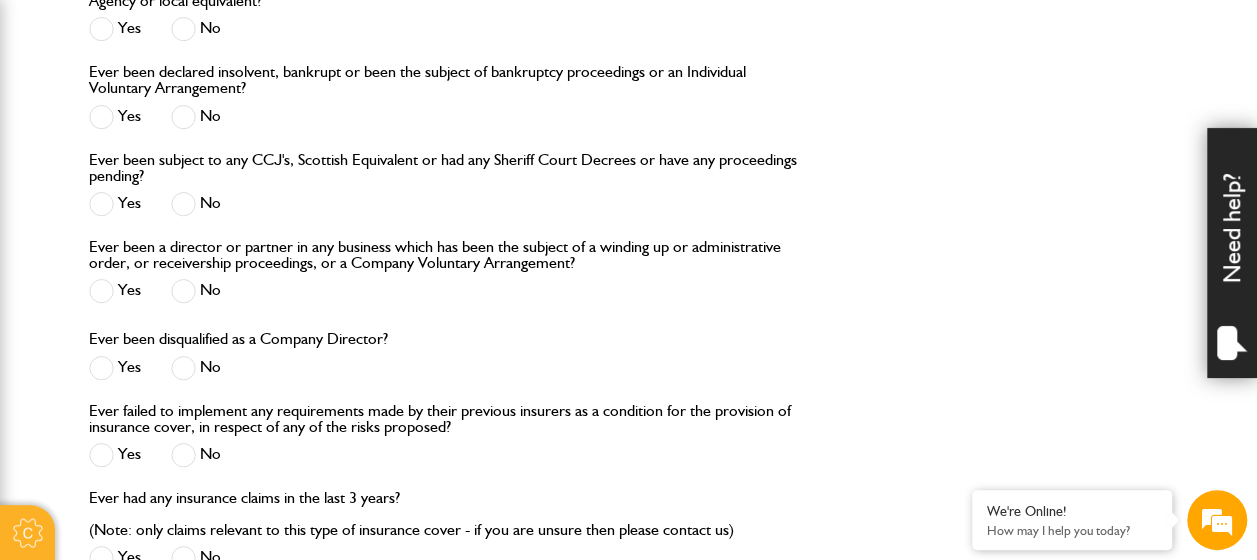 click at bounding box center [183, 368] 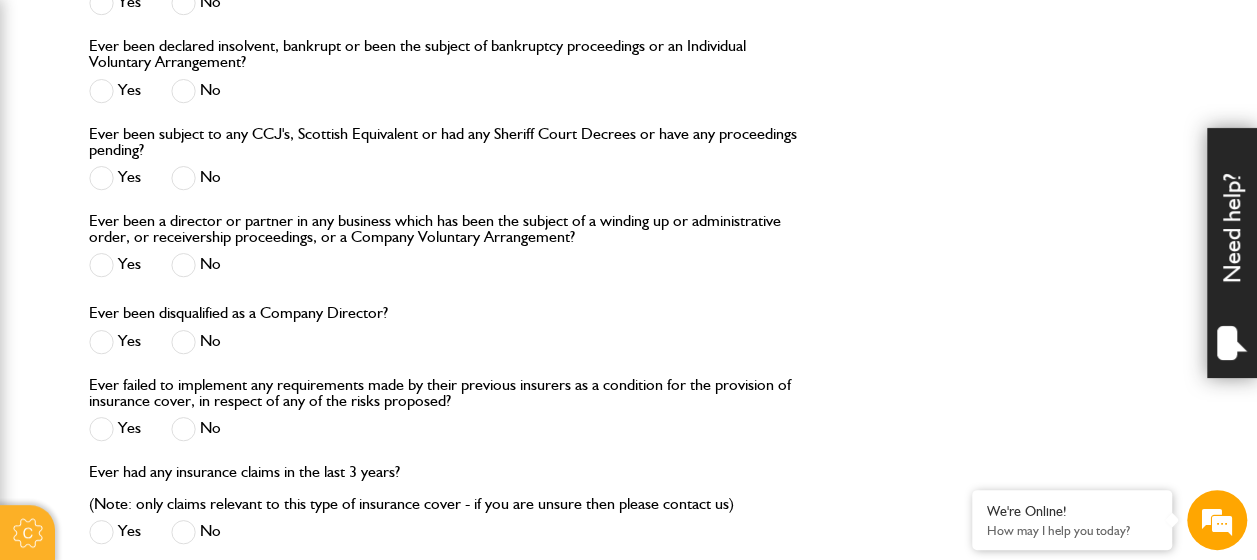 scroll, scrollTop: 2400, scrollLeft: 0, axis: vertical 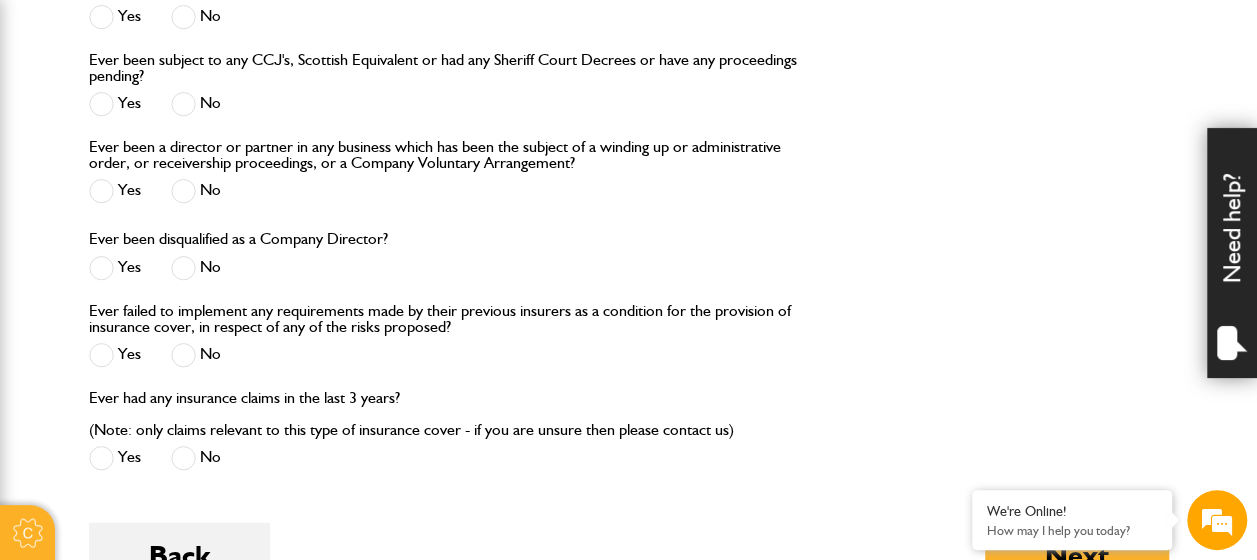 click at bounding box center (183, 355) 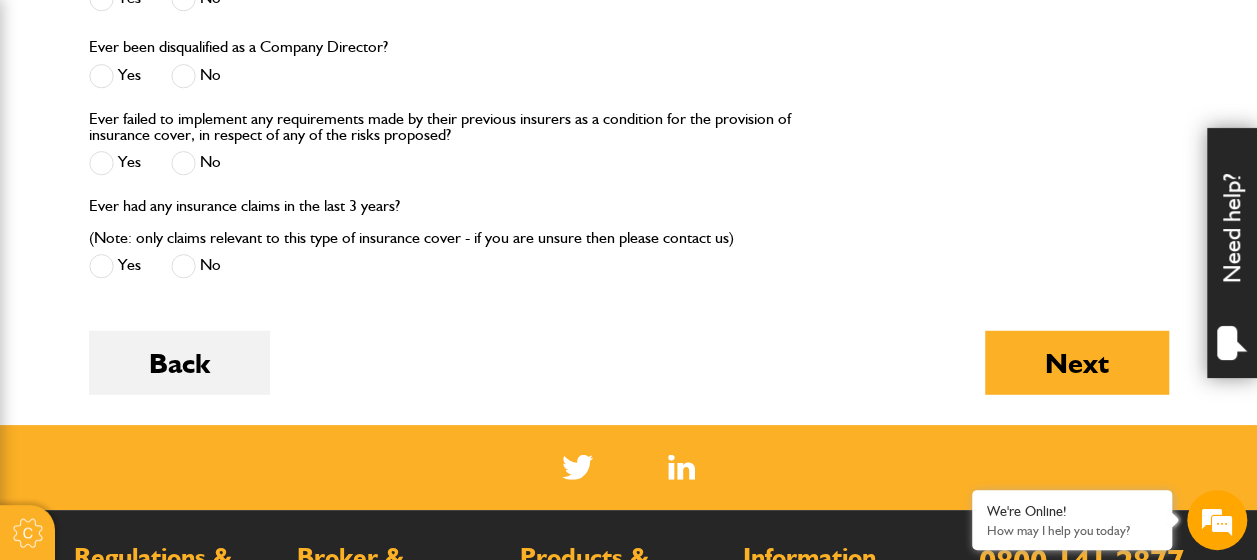 scroll, scrollTop: 2600, scrollLeft: 0, axis: vertical 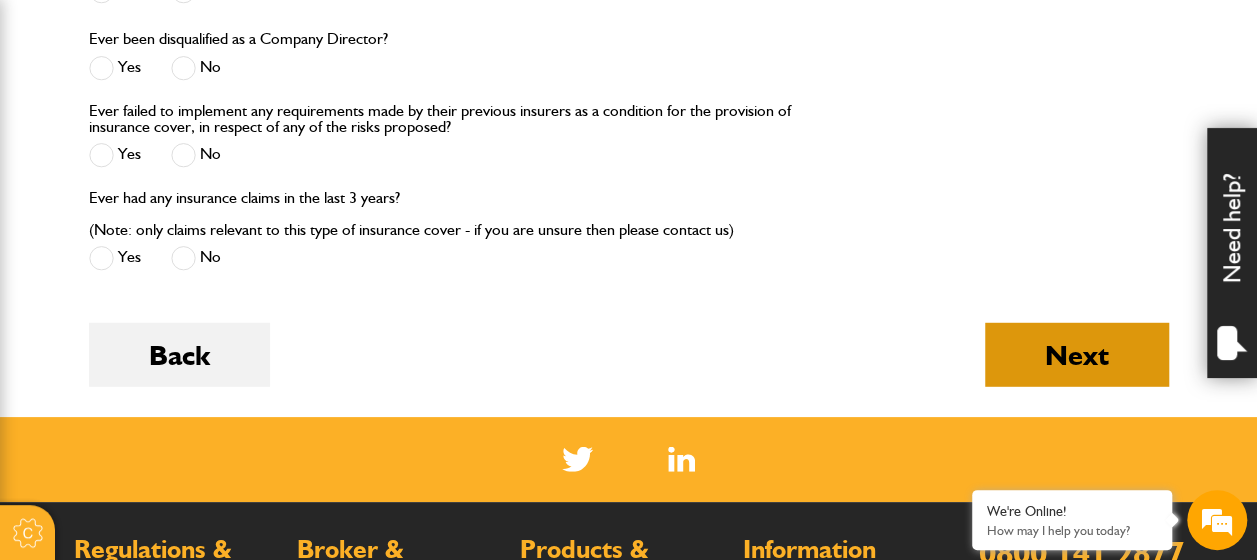 click on "Next" at bounding box center [1077, 355] 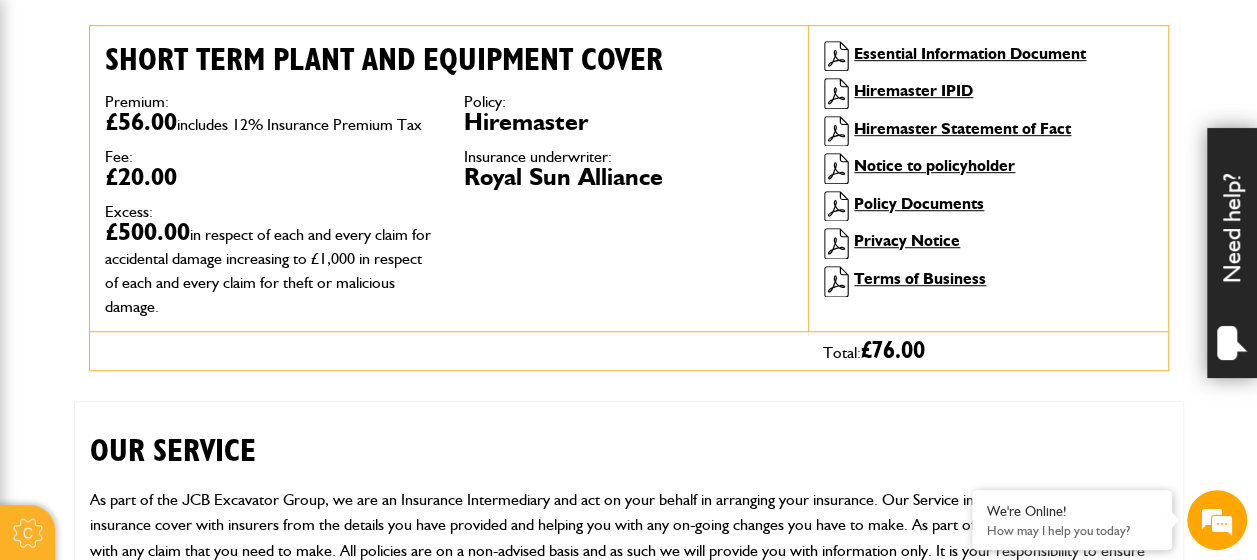 scroll, scrollTop: 600, scrollLeft: 0, axis: vertical 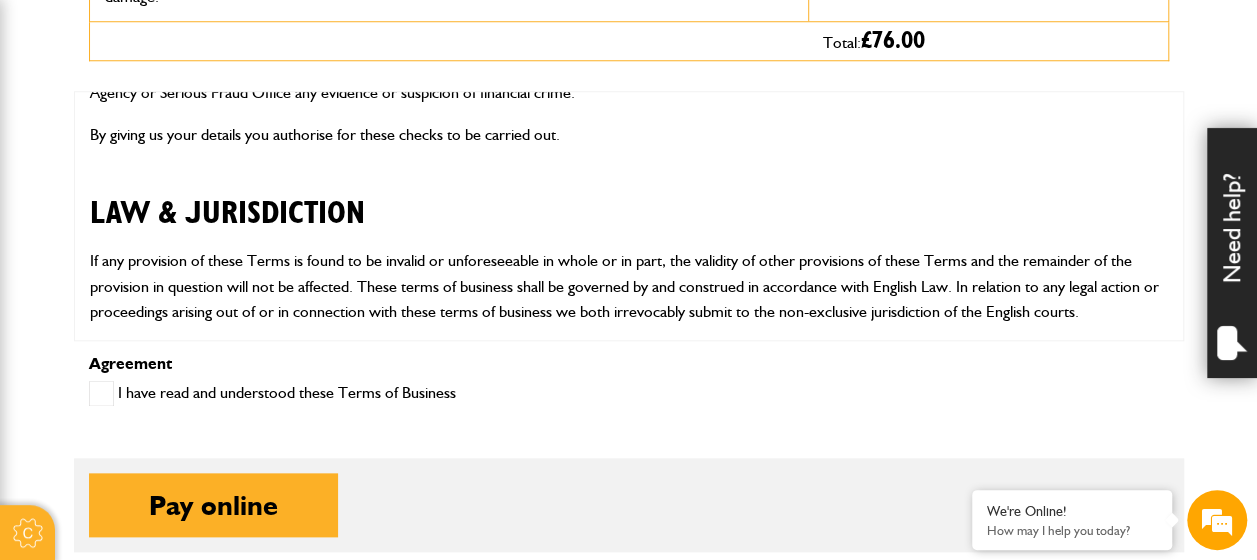 click at bounding box center [101, 393] 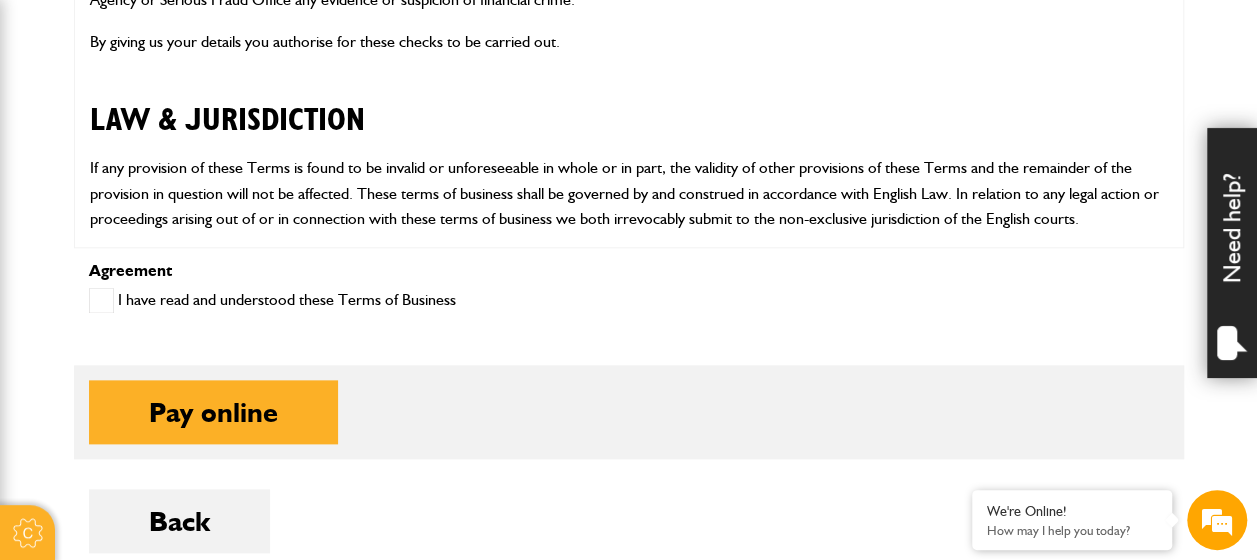 scroll, scrollTop: 1104, scrollLeft: 0, axis: vertical 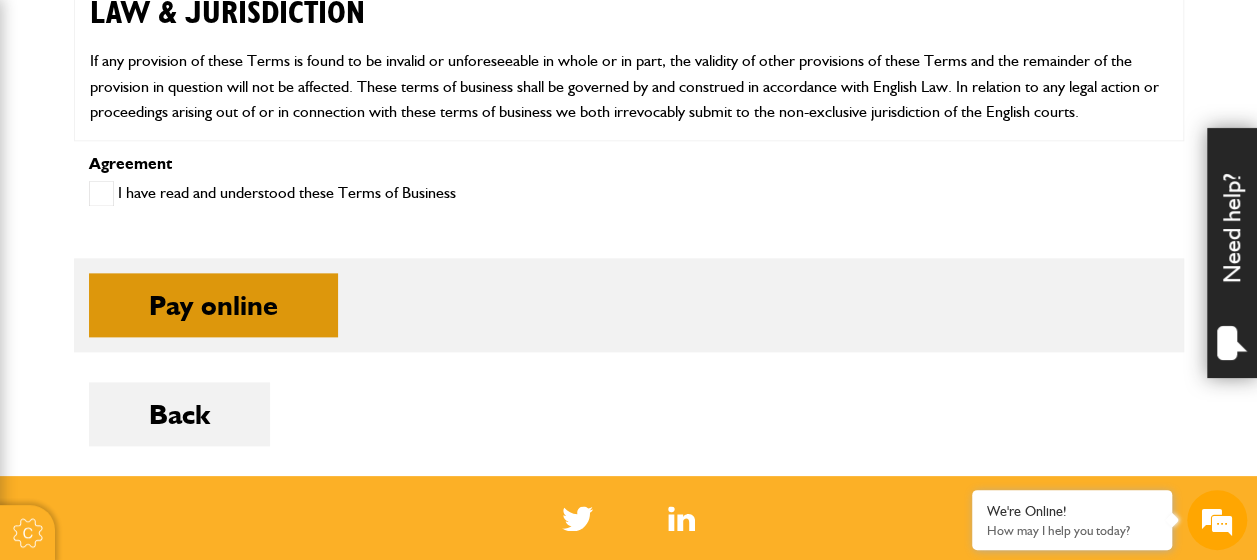 click on "Pay online" at bounding box center (213, 305) 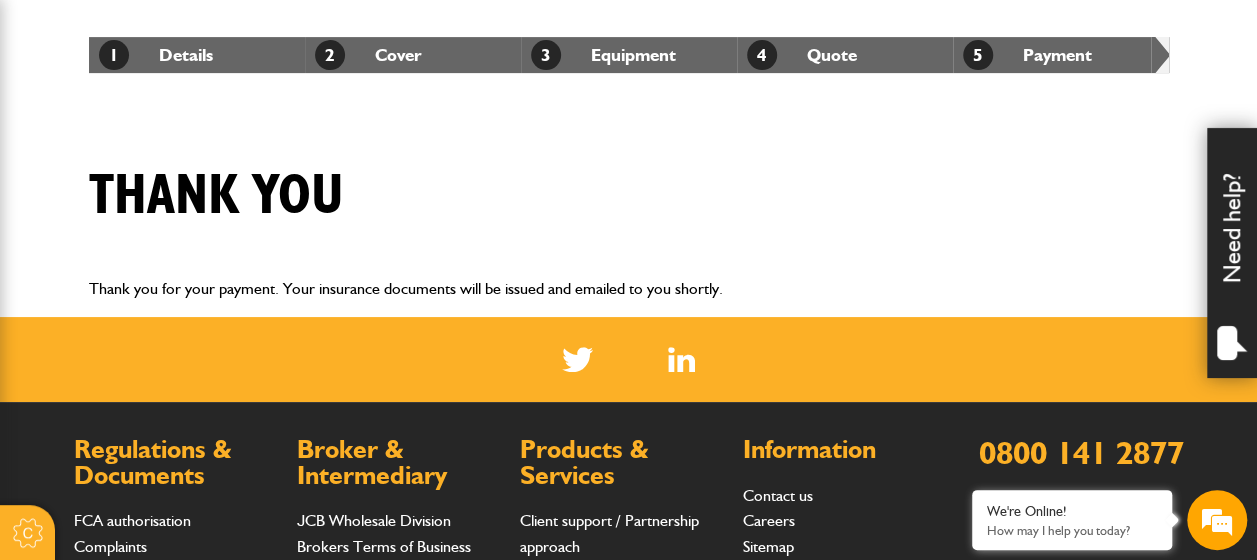 scroll, scrollTop: 684, scrollLeft: 0, axis: vertical 